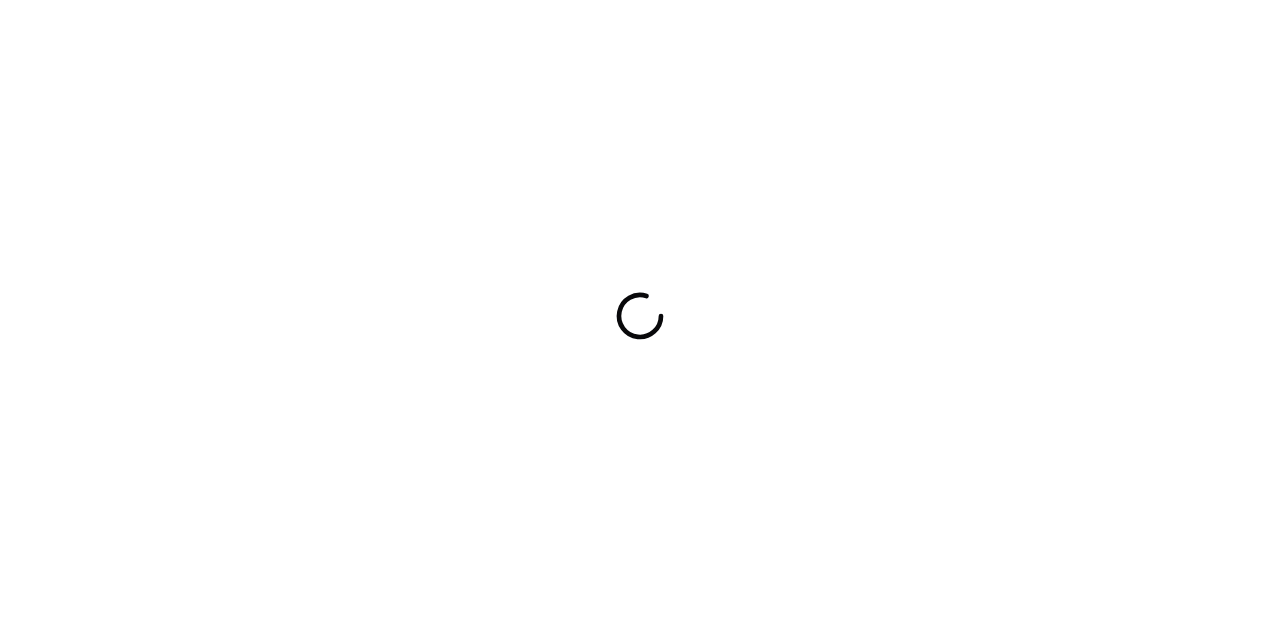 scroll, scrollTop: 0, scrollLeft: 0, axis: both 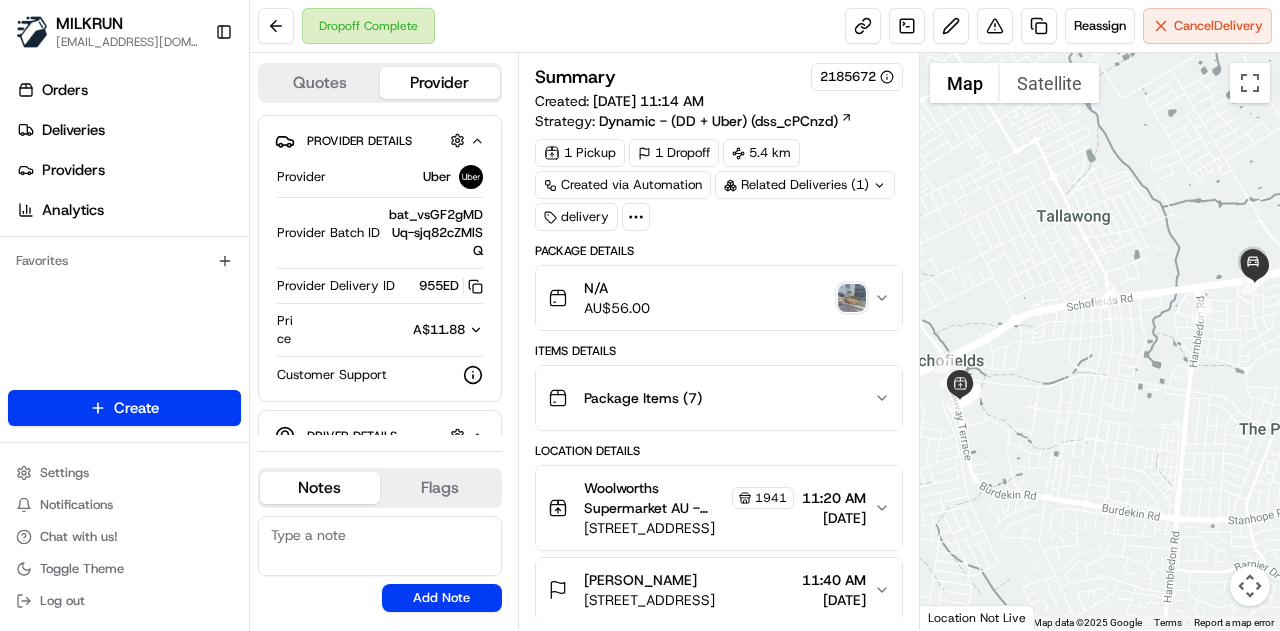 click at bounding box center (852, 298) 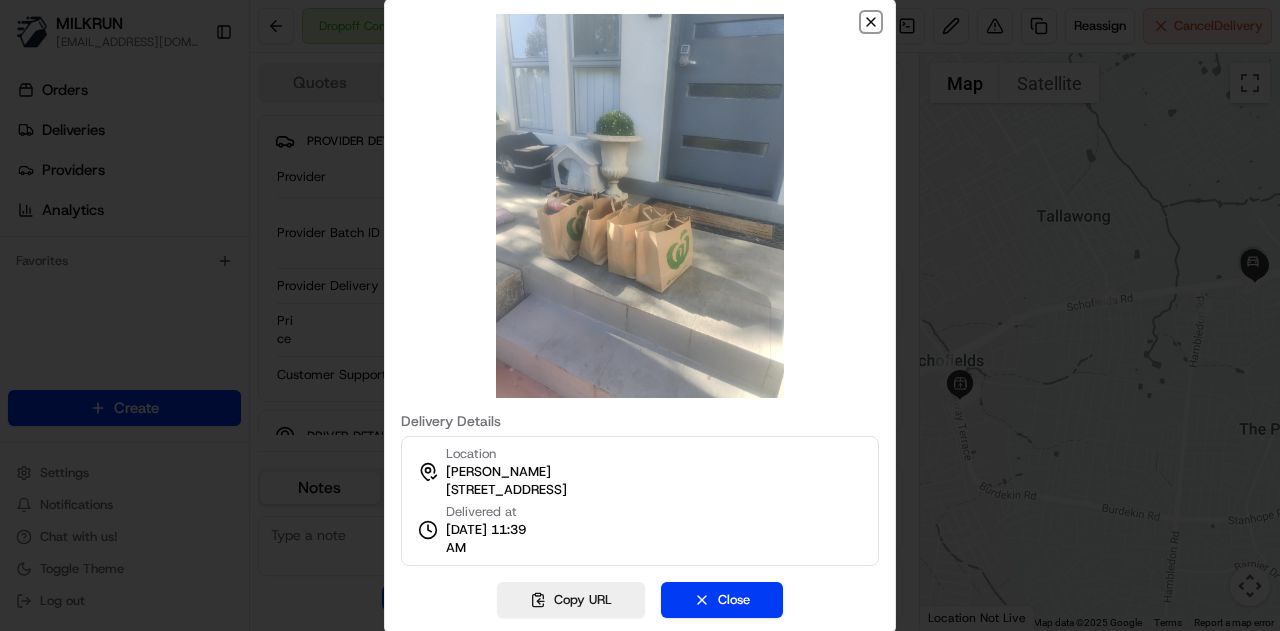 click 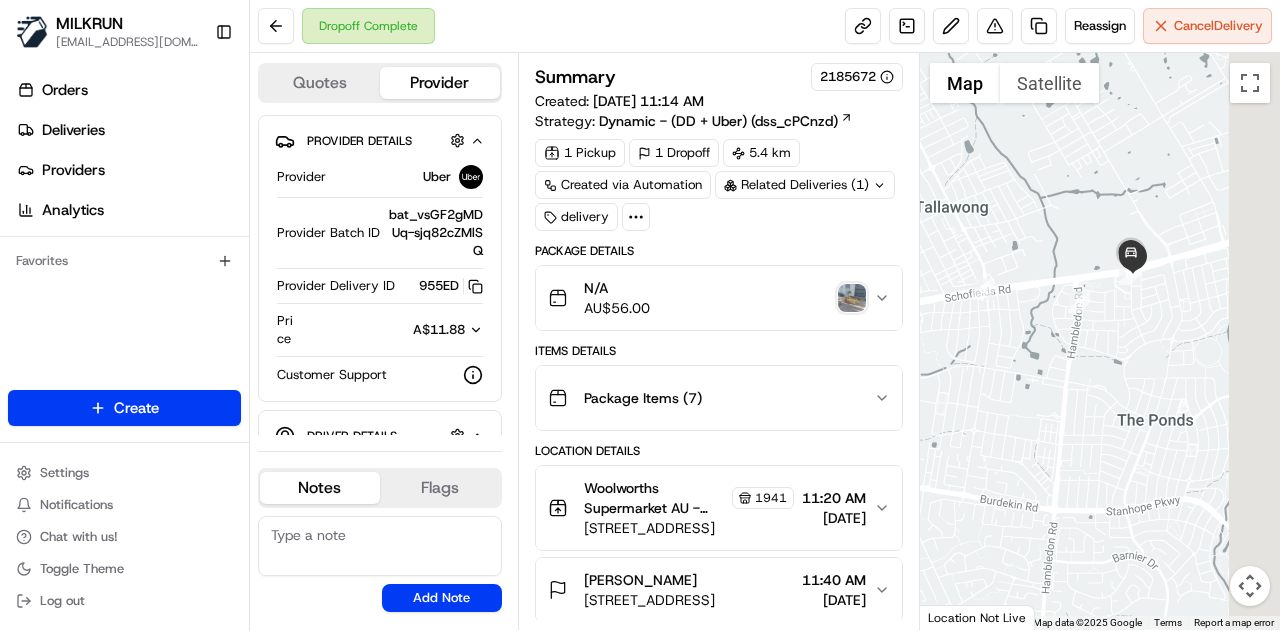 drag, startPoint x: 1148, startPoint y: 315, endPoint x: 1009, endPoint y: 304, distance: 139.43457 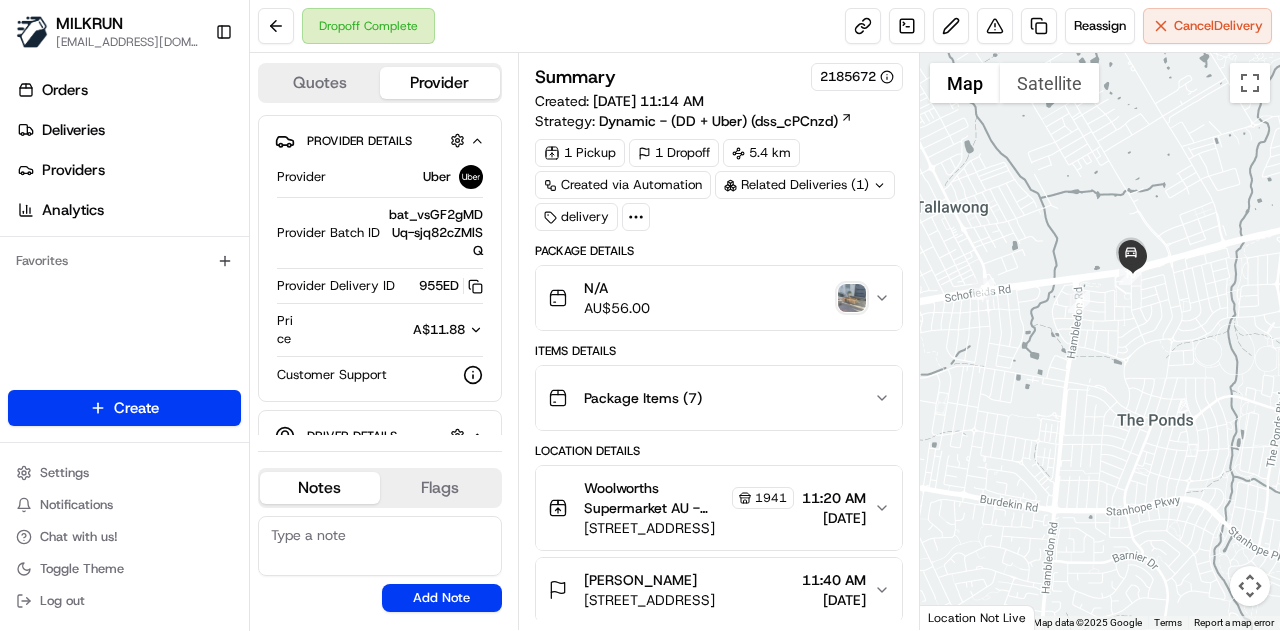 click at bounding box center [1100, 341] 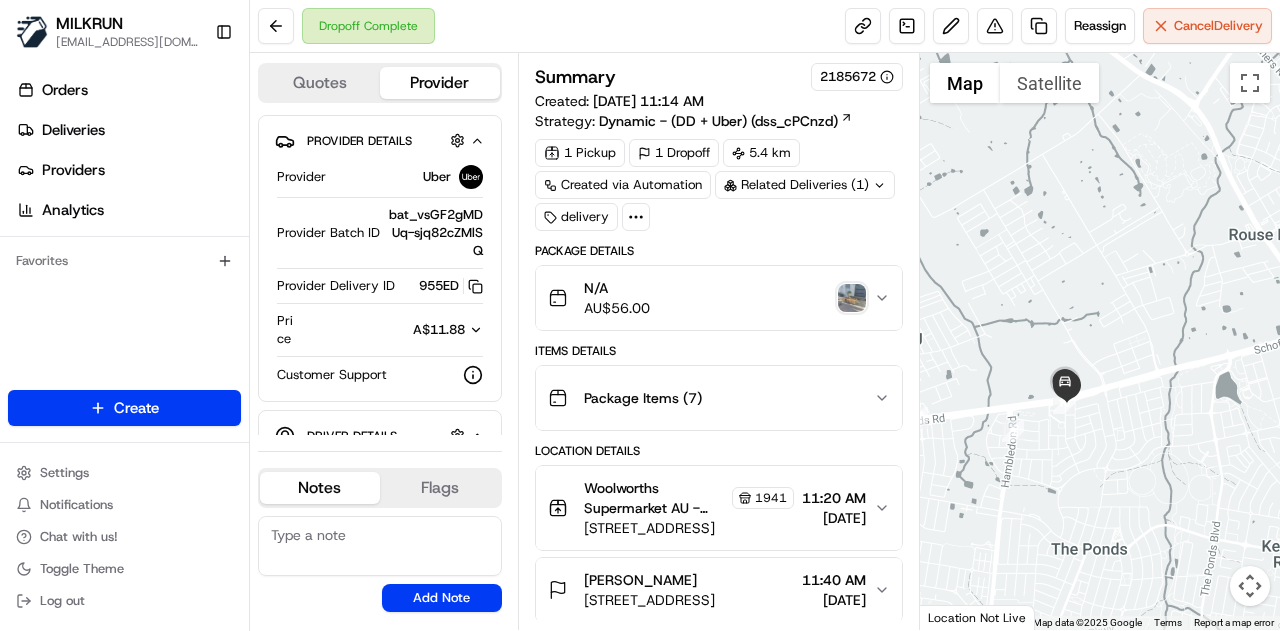 drag, startPoint x: 1116, startPoint y: 227, endPoint x: 1042, endPoint y: 370, distance: 161.01242 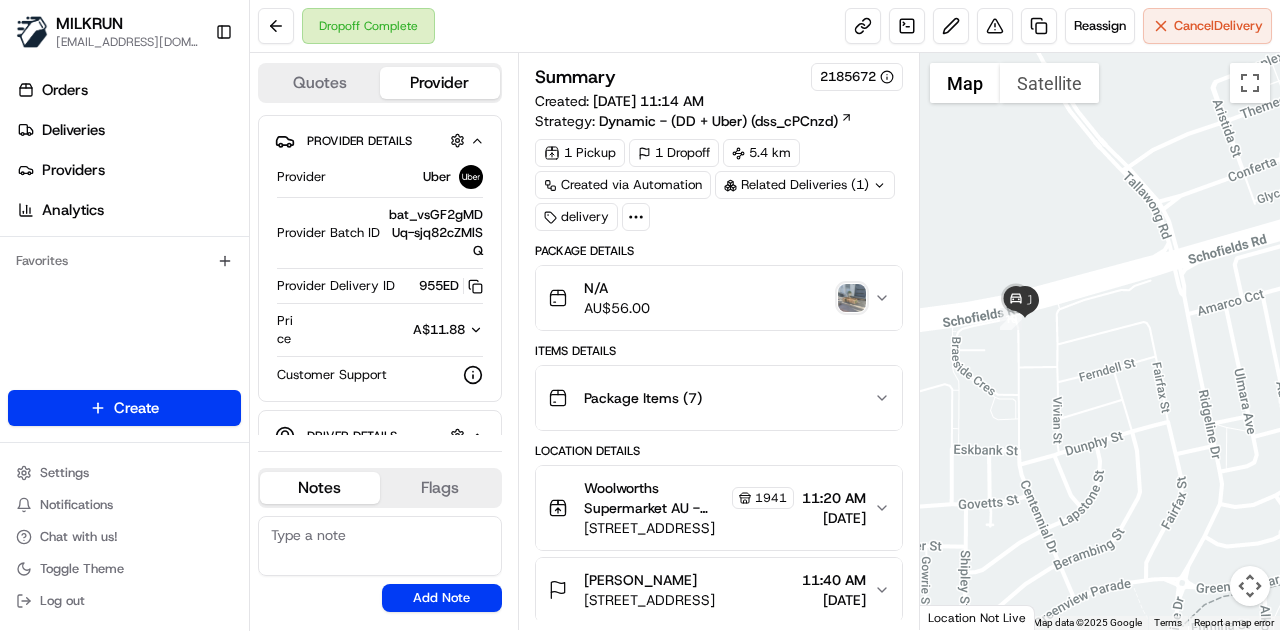 drag, startPoint x: 1036, startPoint y: 359, endPoint x: 1099, endPoint y: 396, distance: 73.061615 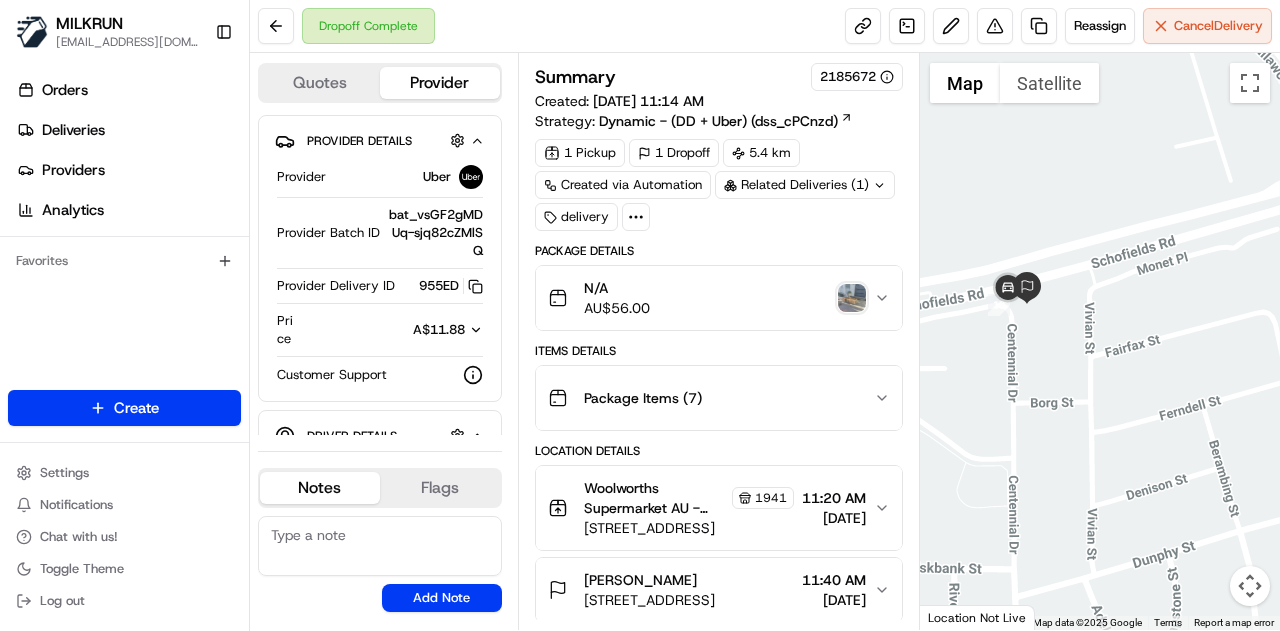 drag, startPoint x: 1024, startPoint y: 301, endPoint x: 1048, endPoint y: 333, distance: 40 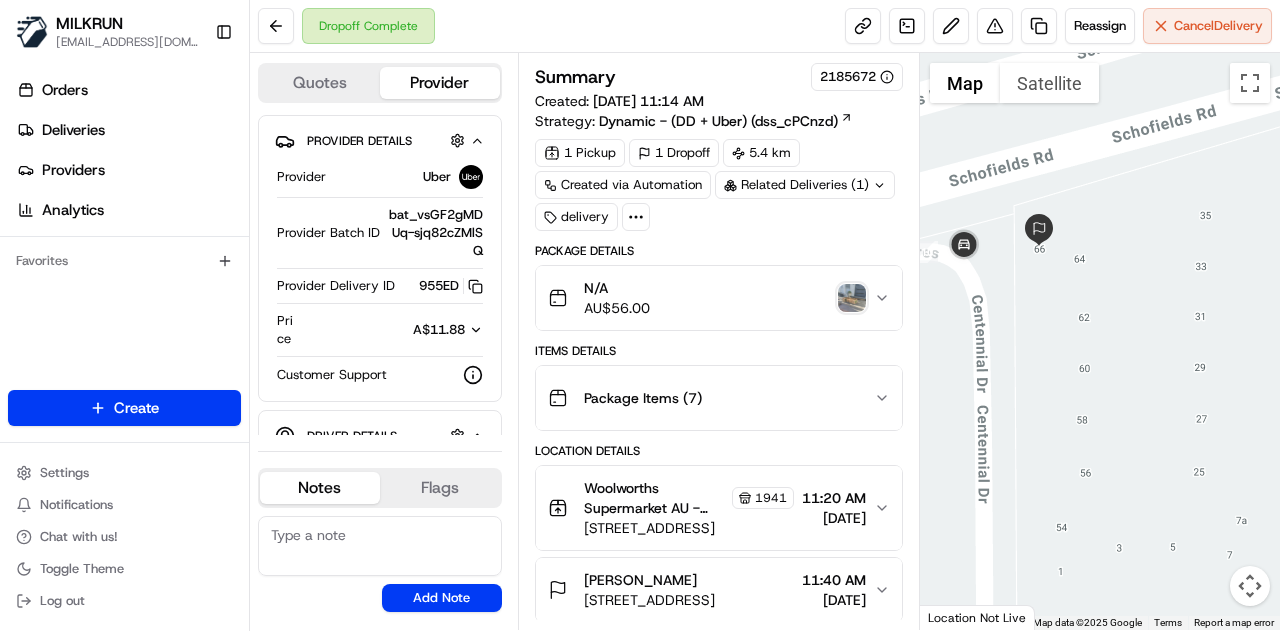drag, startPoint x: 988, startPoint y: 265, endPoint x: 1076, endPoint y: 301, distance: 95.07891 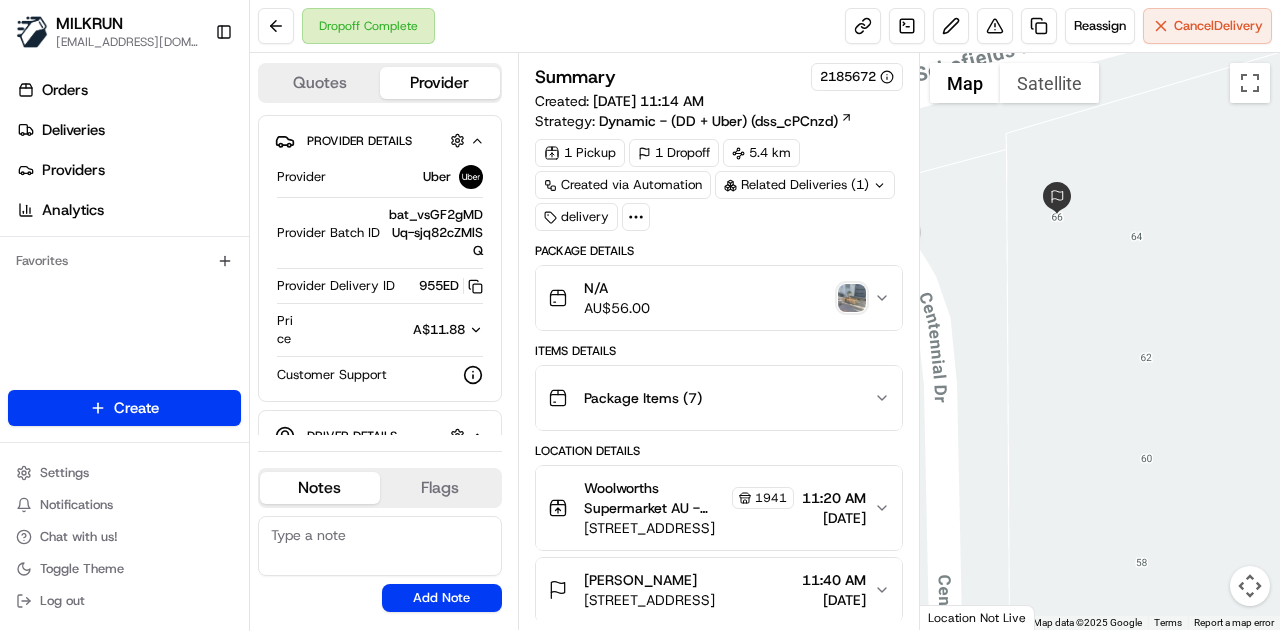 drag, startPoint x: 999, startPoint y: 323, endPoint x: 1057, endPoint y: 349, distance: 63.560993 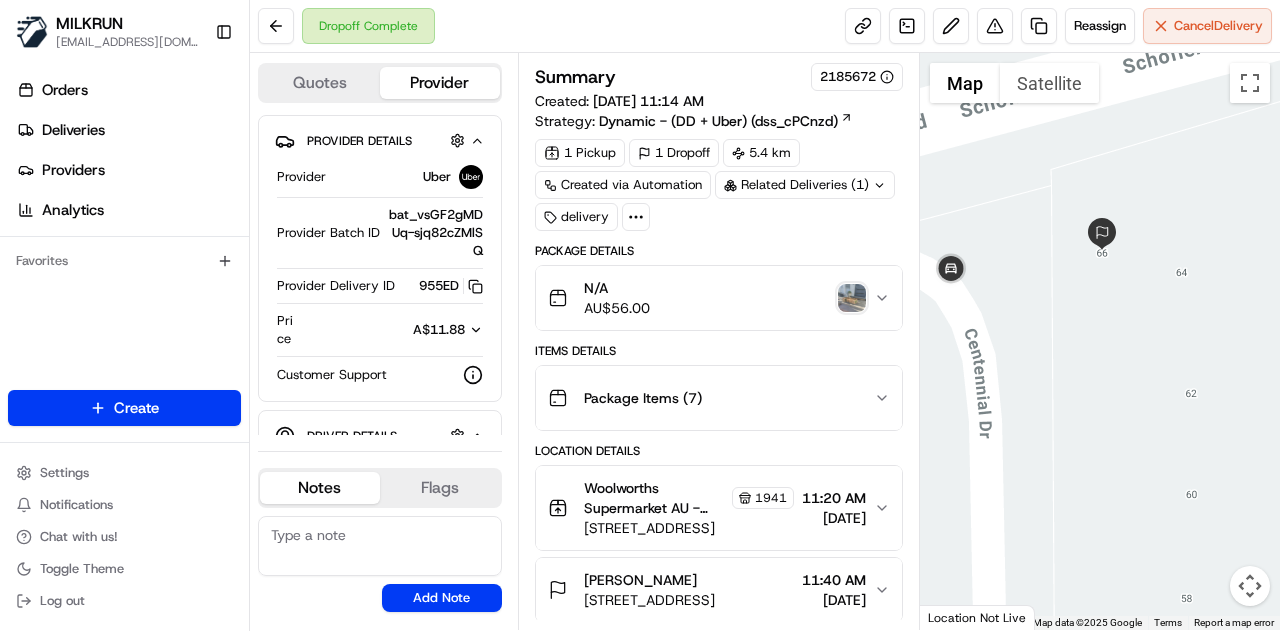 drag, startPoint x: 1049, startPoint y: 253, endPoint x: 1110, endPoint y: 301, distance: 77.62087 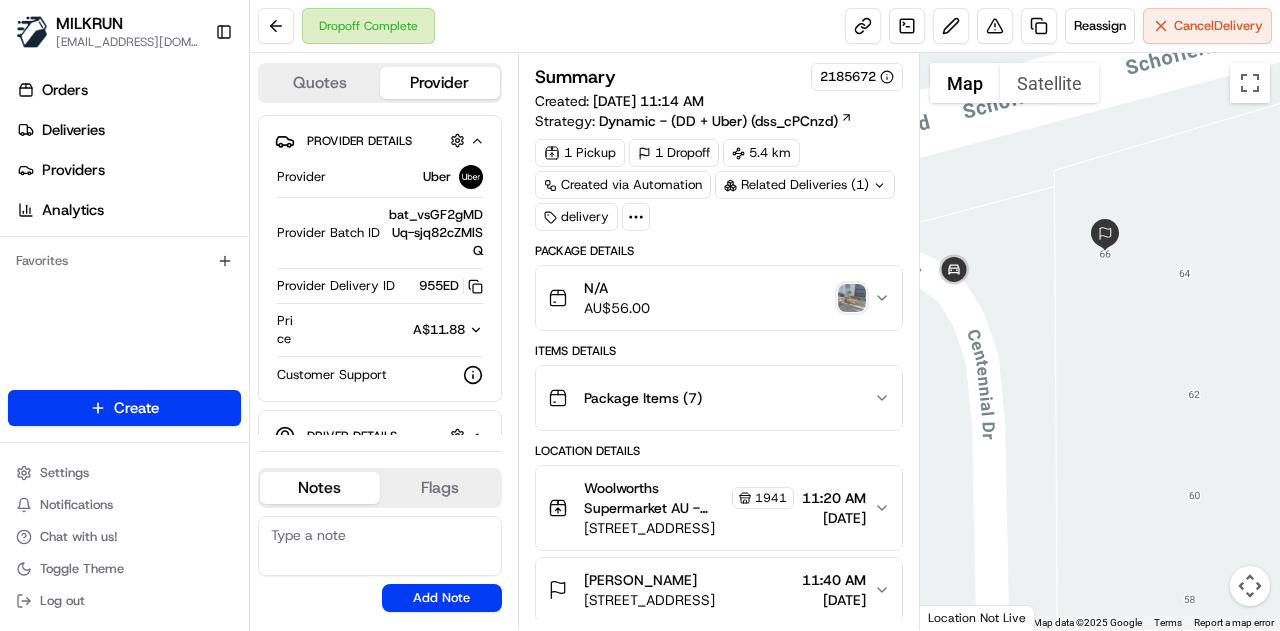 click at bounding box center [852, 298] 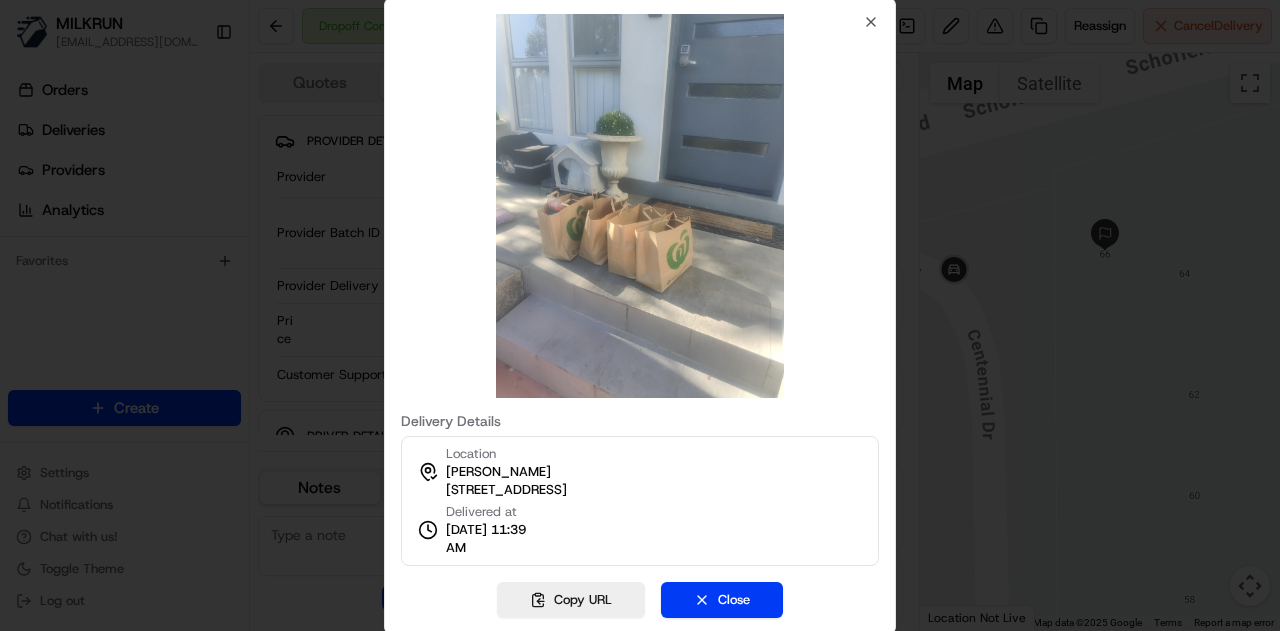 type 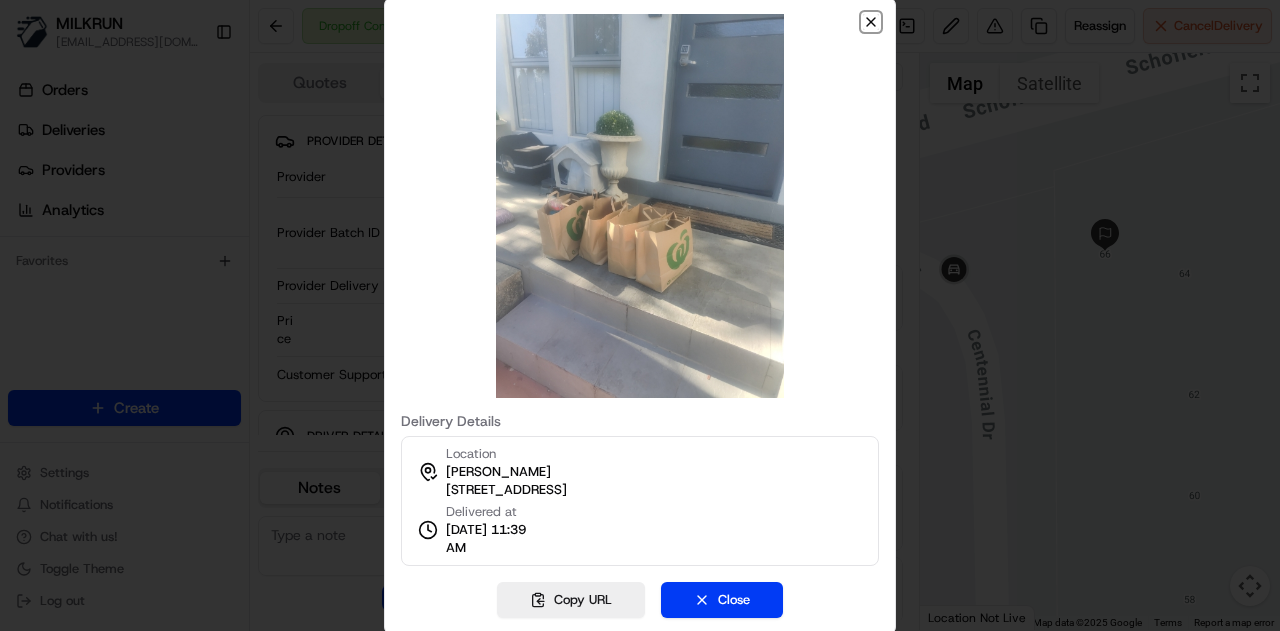 click 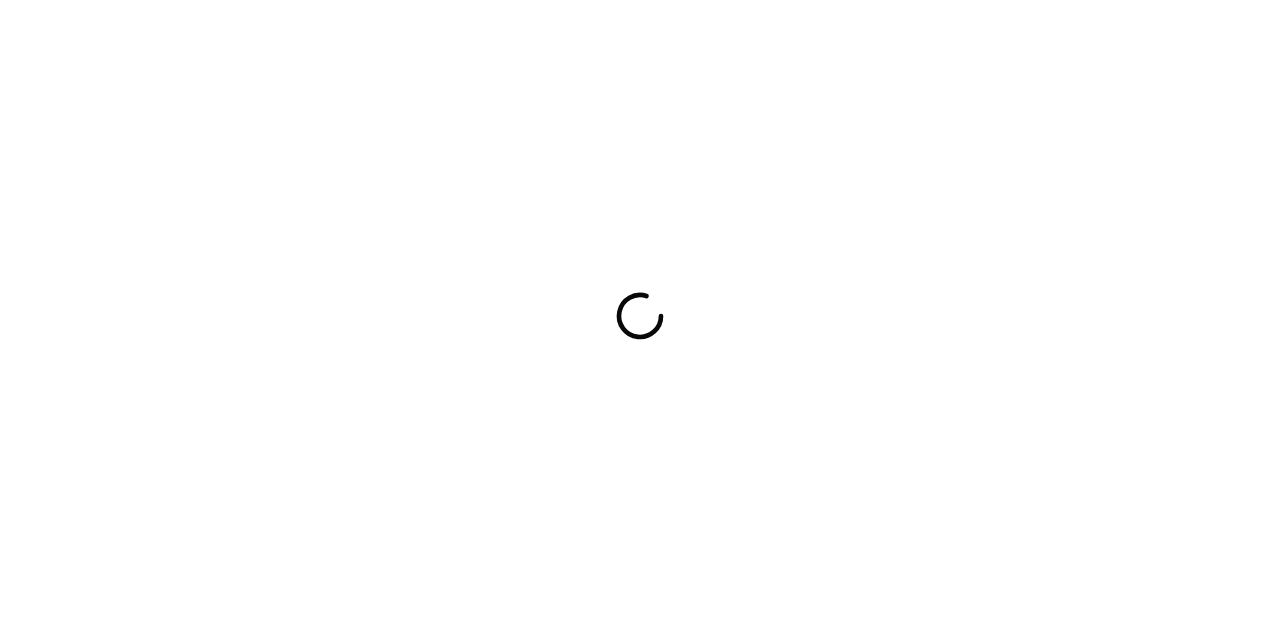 scroll, scrollTop: 0, scrollLeft: 0, axis: both 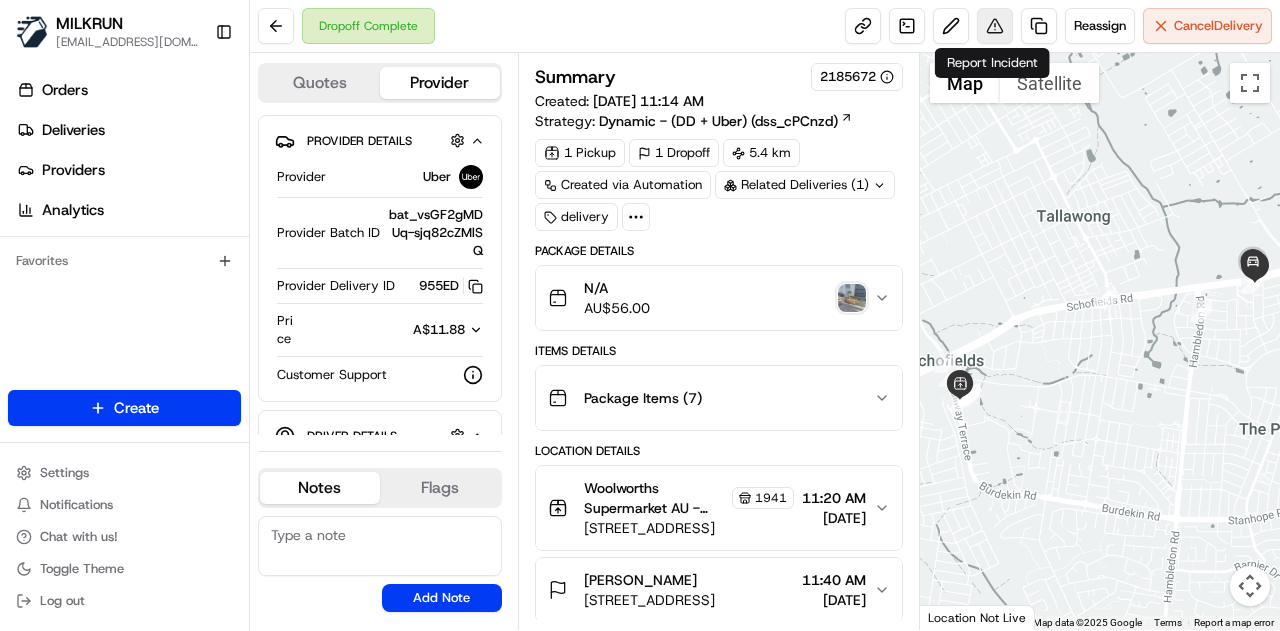 click at bounding box center (995, 26) 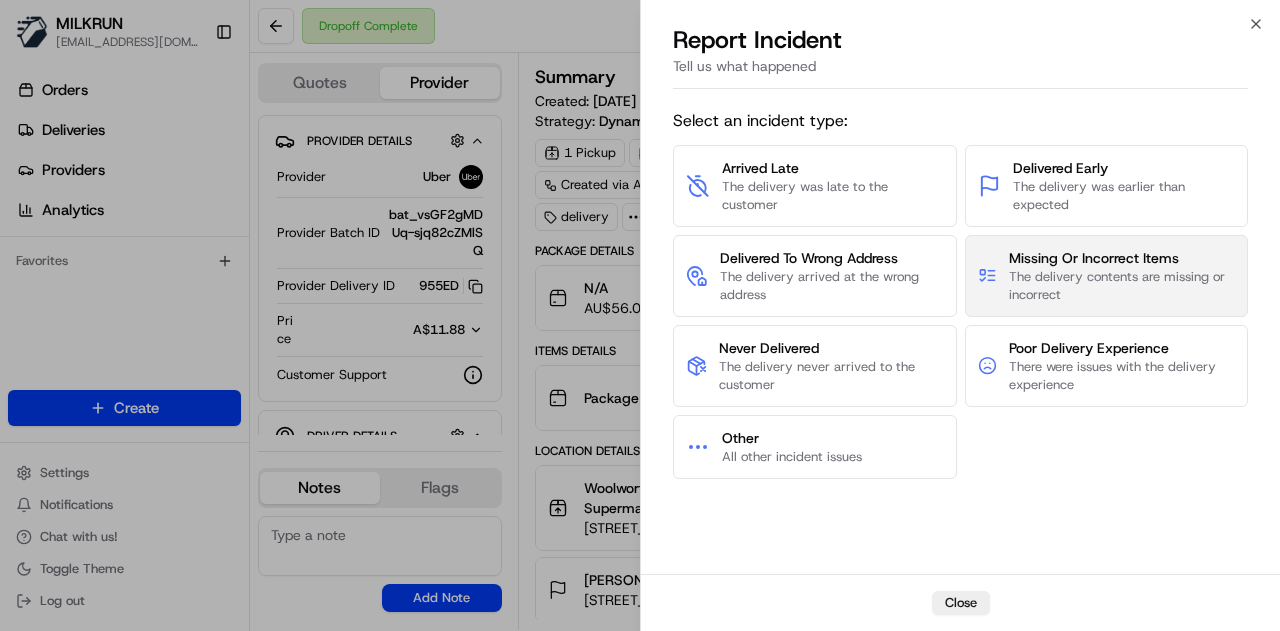 click on "The delivery contents are missing or incorrect" at bounding box center [1122, 286] 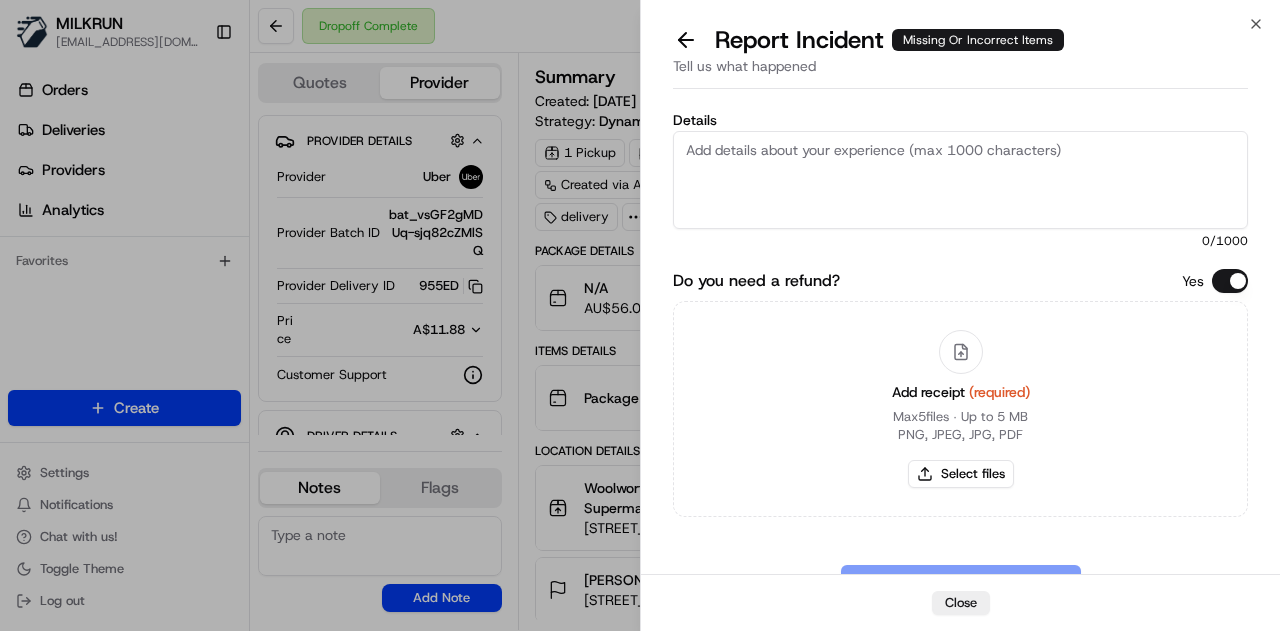 click on "Details" at bounding box center (960, 180) 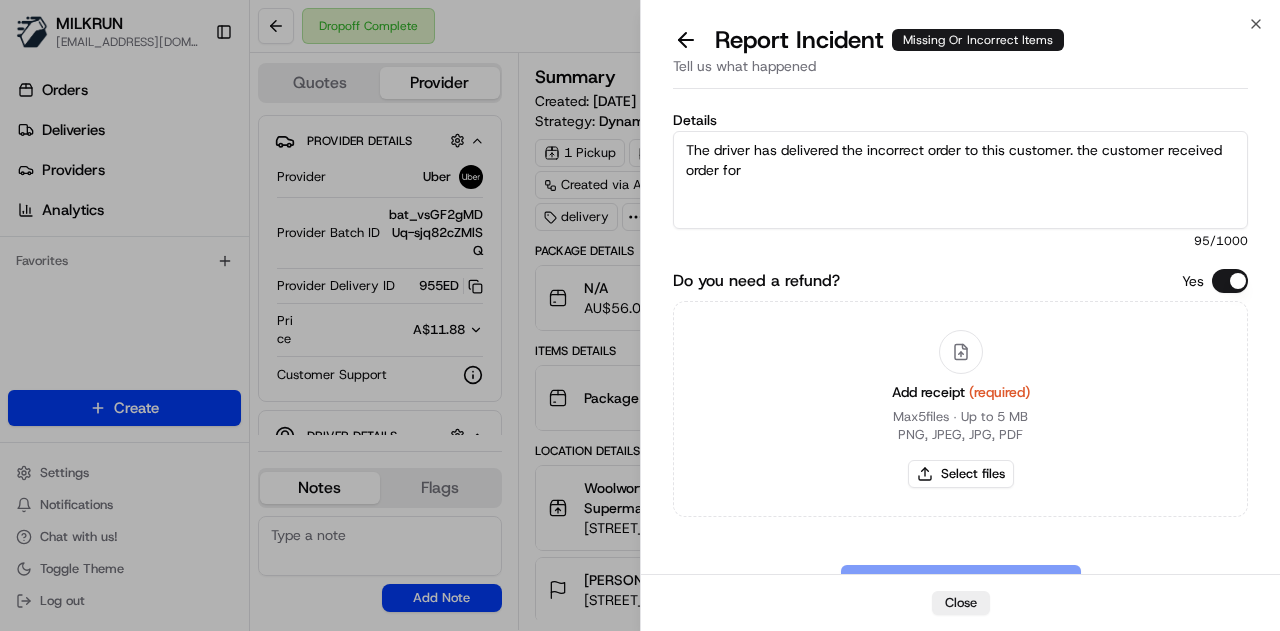 click on "The driver has delivered the incorrect order to this customer. the customer received order for" at bounding box center (960, 180) 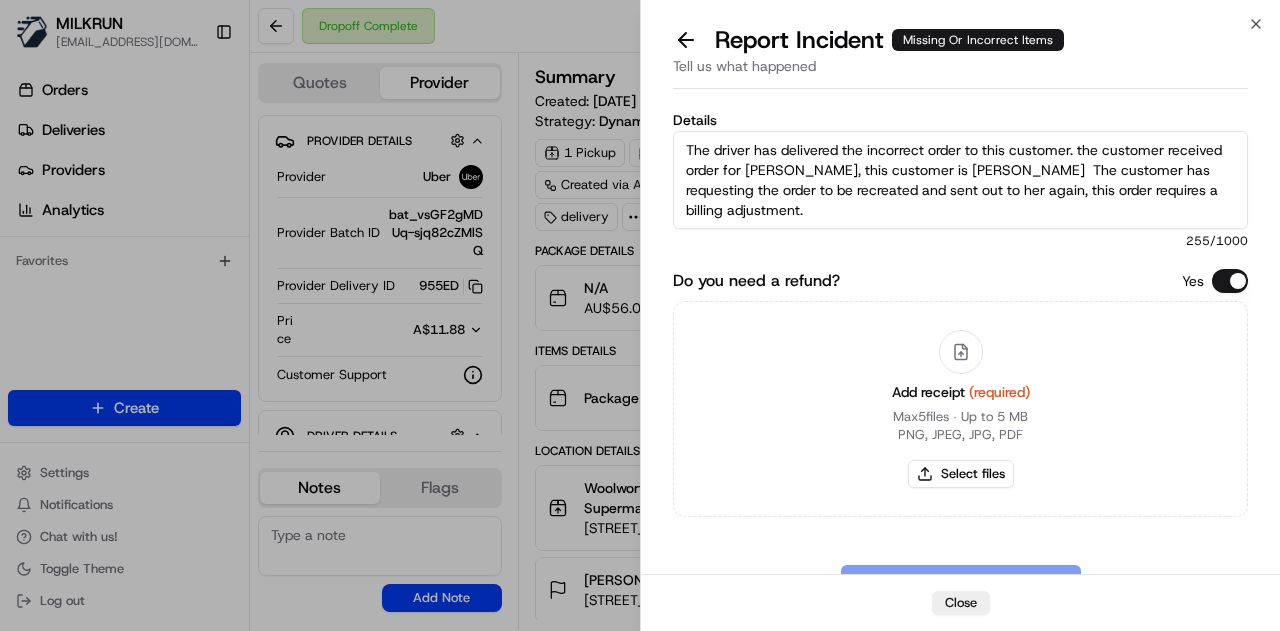 scroll, scrollTop: 68, scrollLeft: 0, axis: vertical 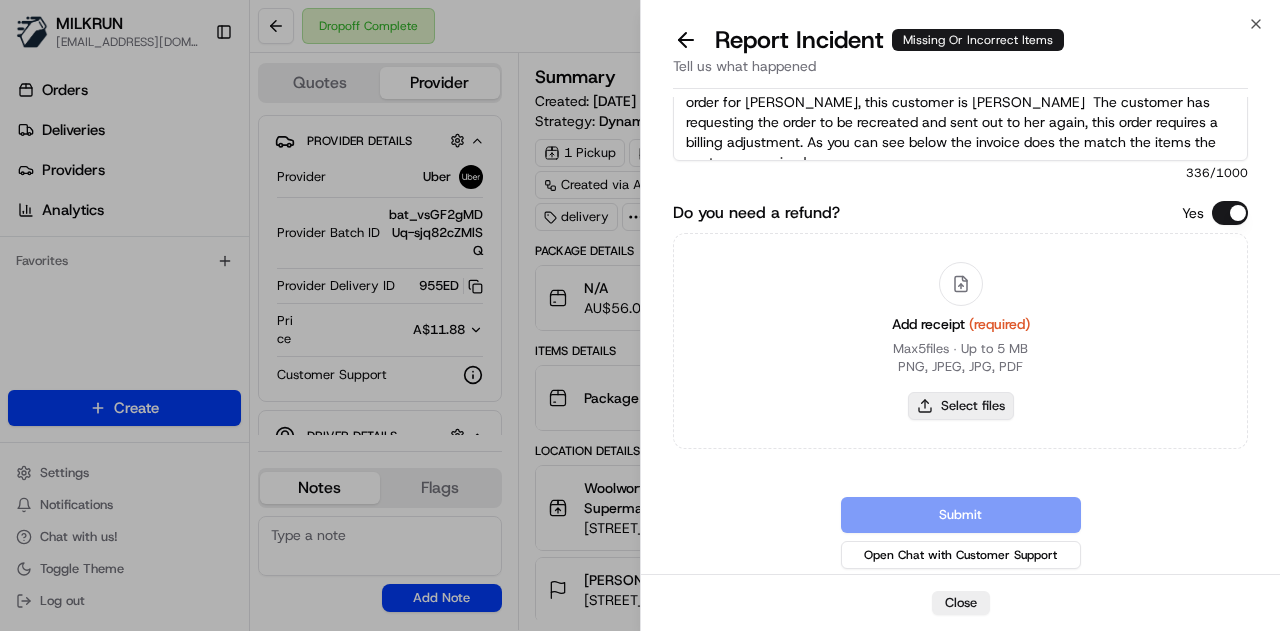 type on "The driver has delivered the incorrect order to this customer. the customer received order for Nicole M, this customer is Nicole L.  The customer has requesting the order to be recreated and sent out to her again, this order requires a billing adjustment. As you can see below the invoice does the match the items the customer received." 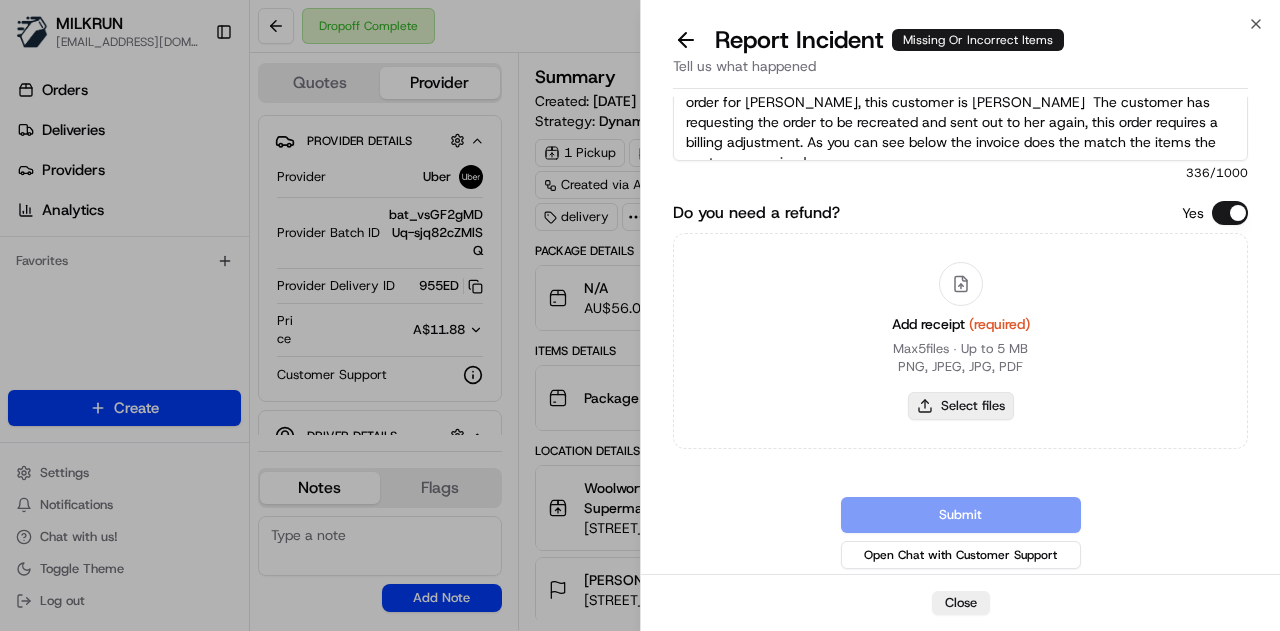type on "C:\fakepath\Screenshot 2025-07-14 122444.png" 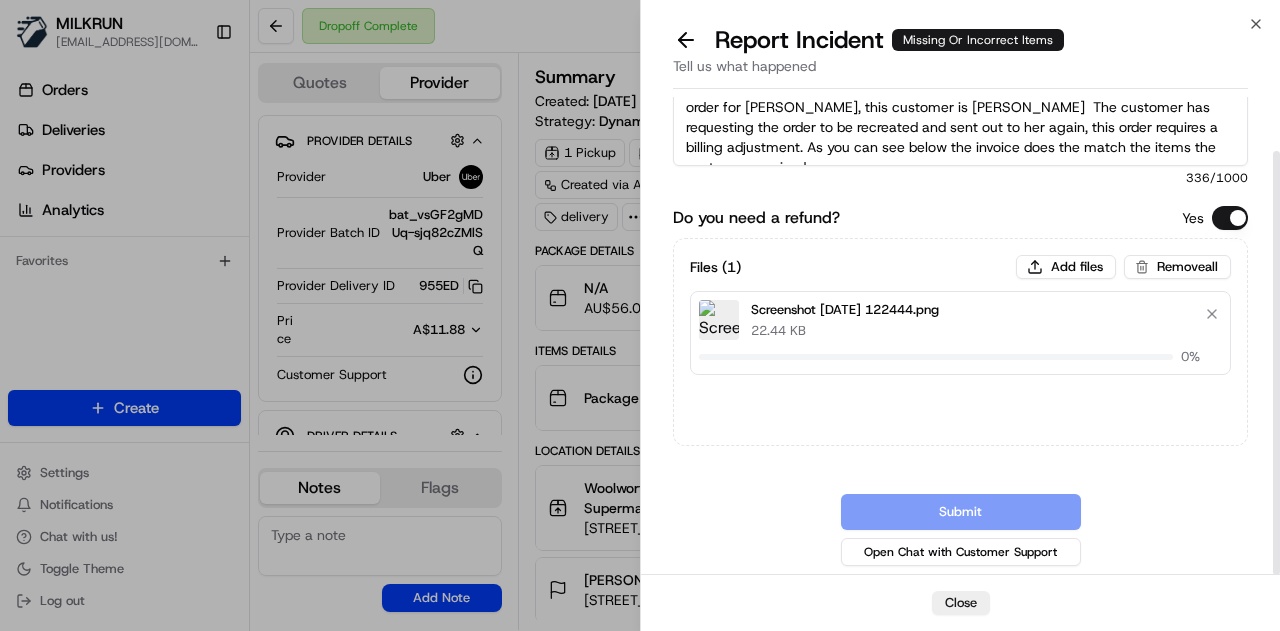 scroll, scrollTop: 61, scrollLeft: 0, axis: vertical 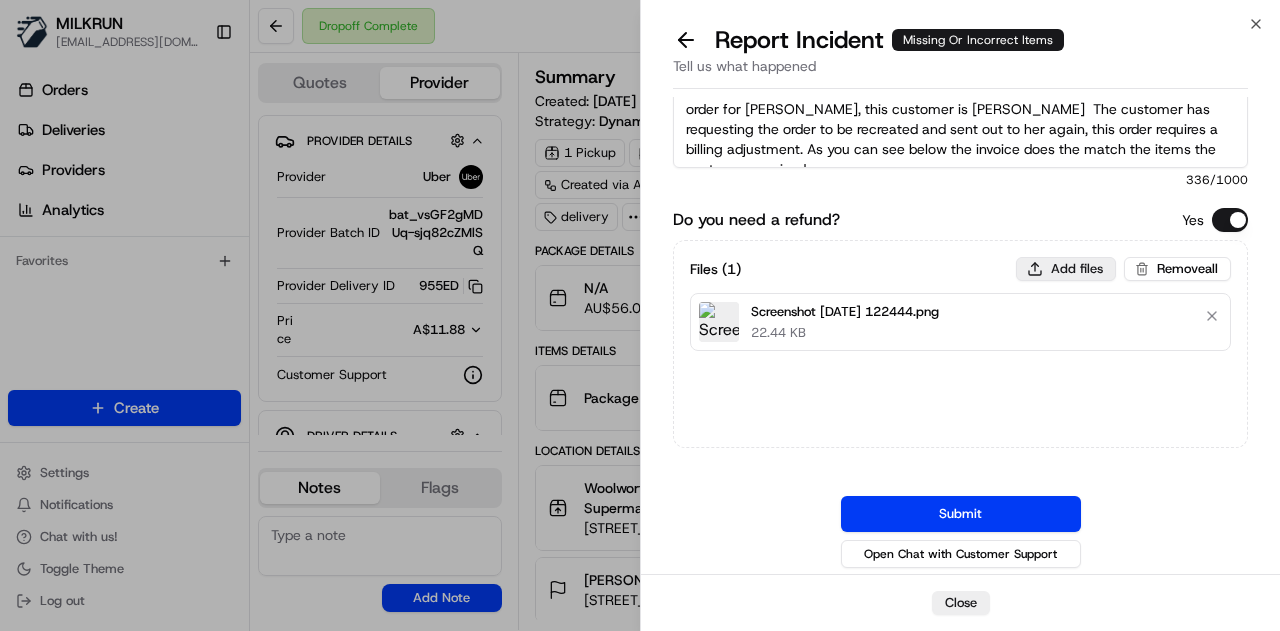 click on "Add files" at bounding box center (1066, 269) 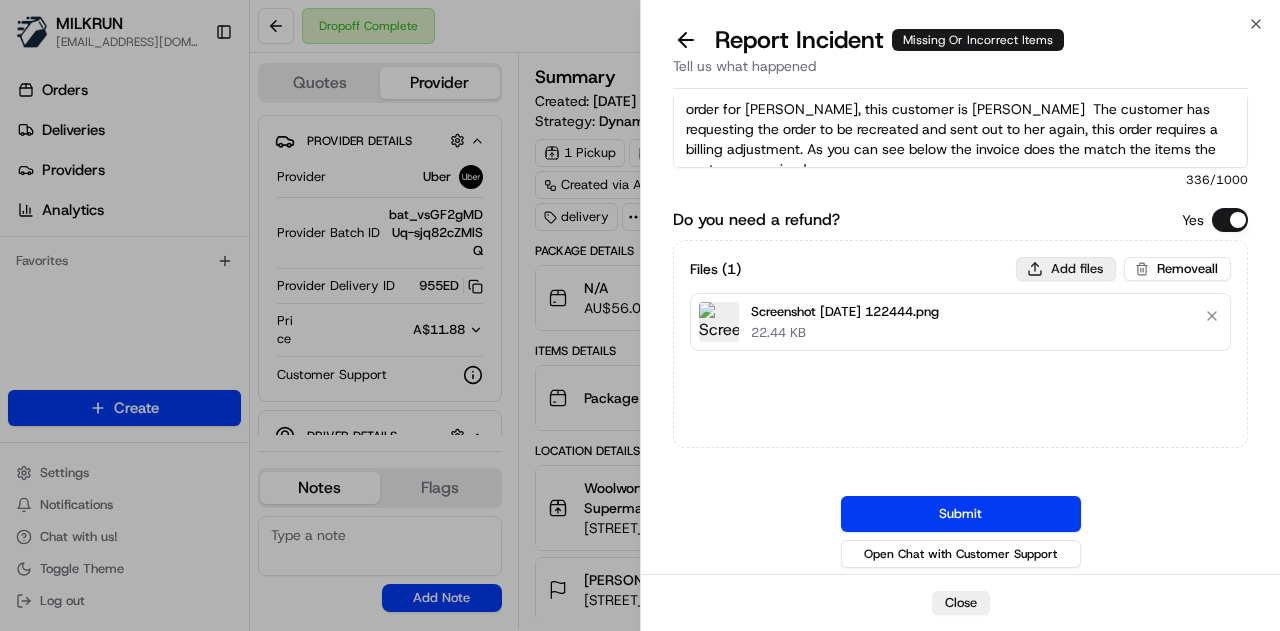 type on "C:\fakepath\Screenshot 2025-07-14 122511.png" 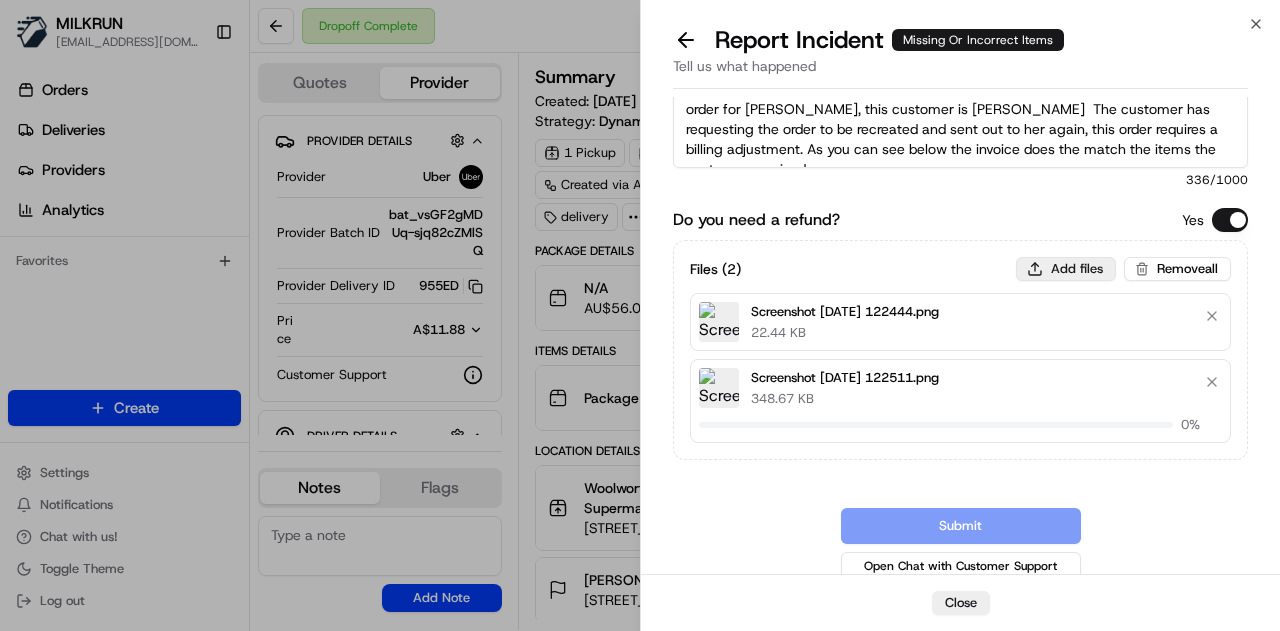 type 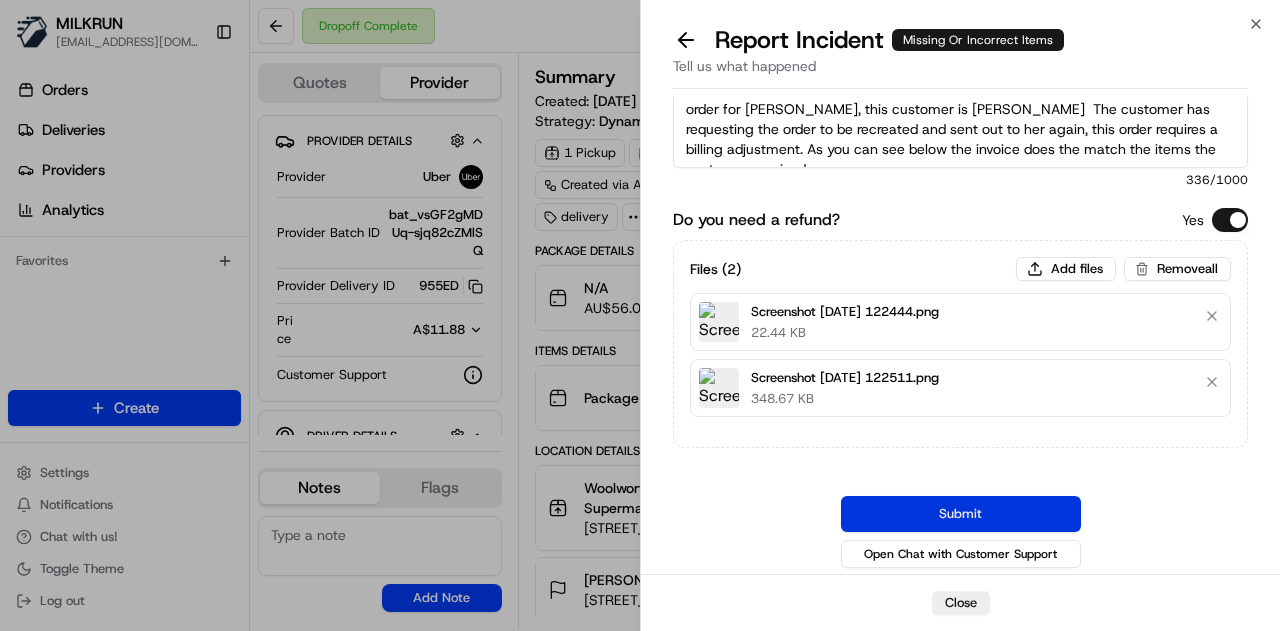 click on "Submit" at bounding box center [961, 514] 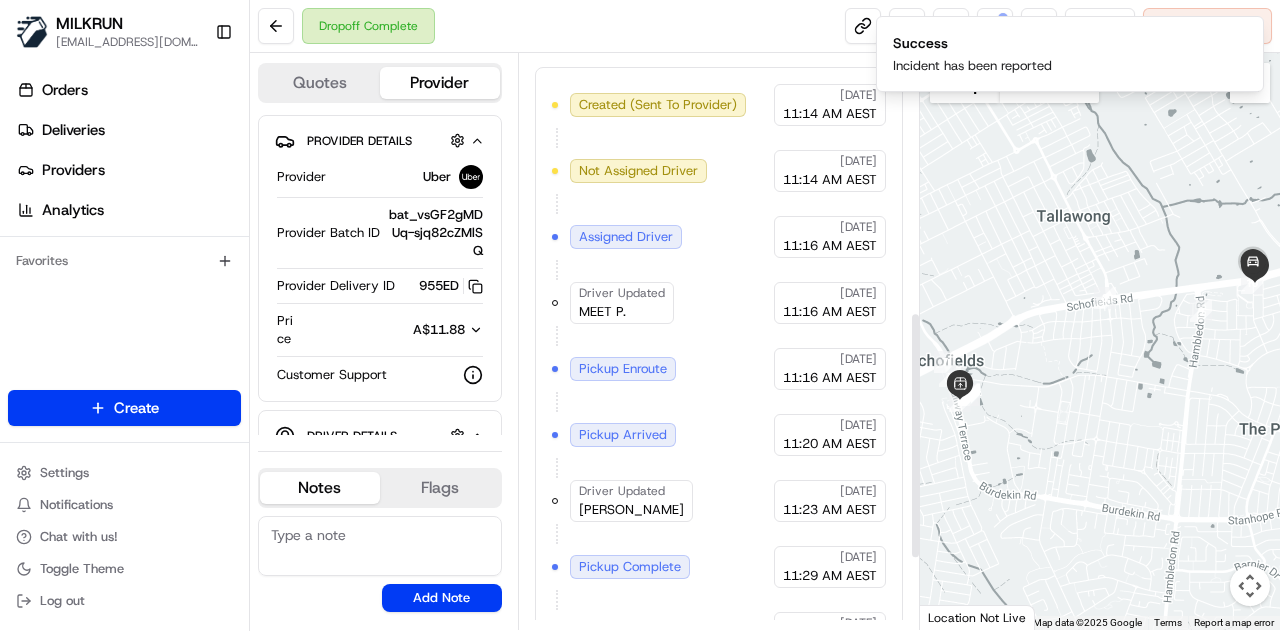 scroll, scrollTop: 600, scrollLeft: 0, axis: vertical 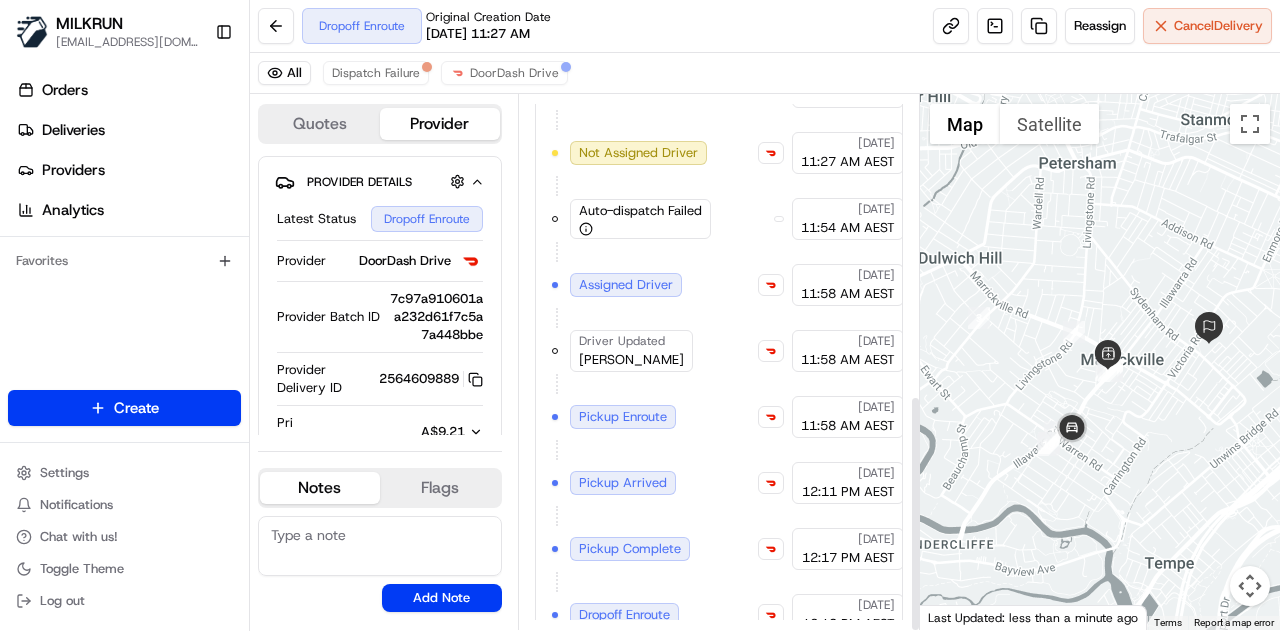 drag, startPoint x: 1082, startPoint y: 336, endPoint x: 1027, endPoint y: 347, distance: 56.089214 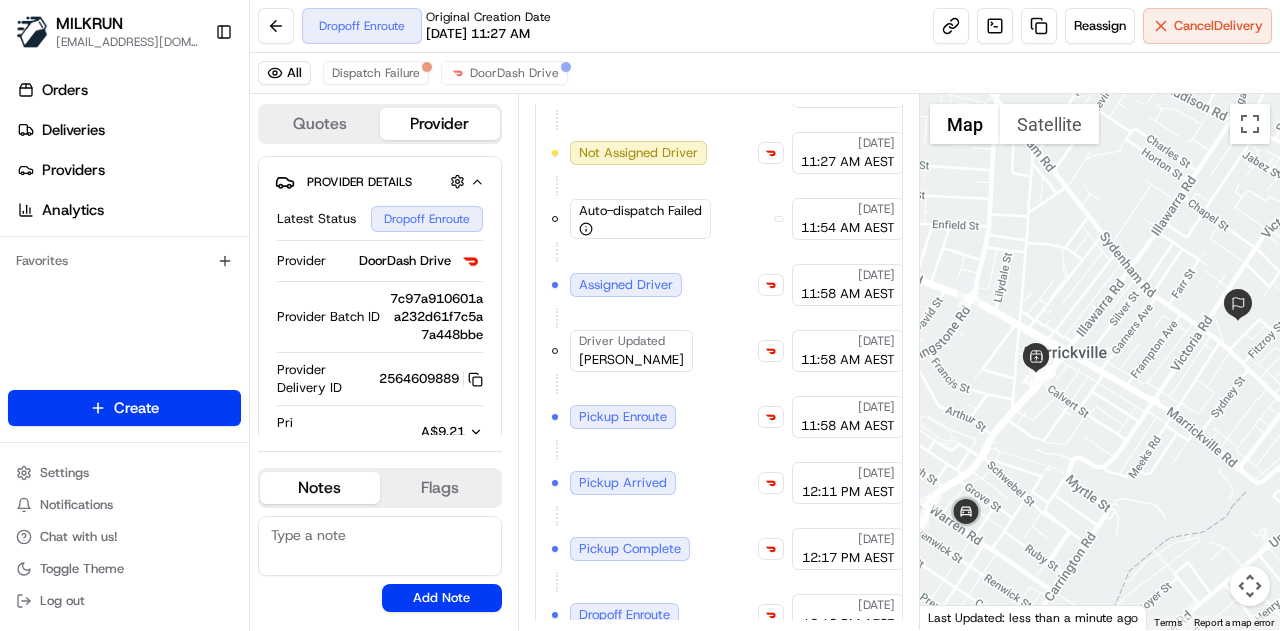 drag, startPoint x: 1035, startPoint y: 399, endPoint x: 1126, endPoint y: 353, distance: 101.96568 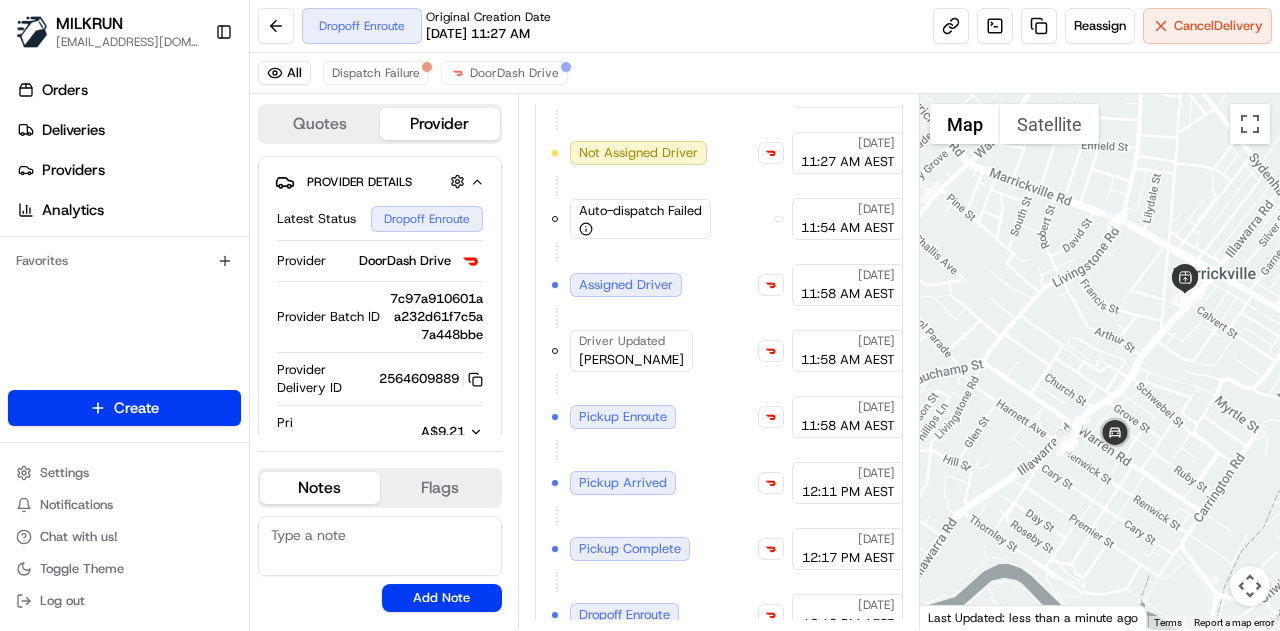 drag, startPoint x: 1180, startPoint y: 368, endPoint x: 1058, endPoint y: 385, distance: 123.178734 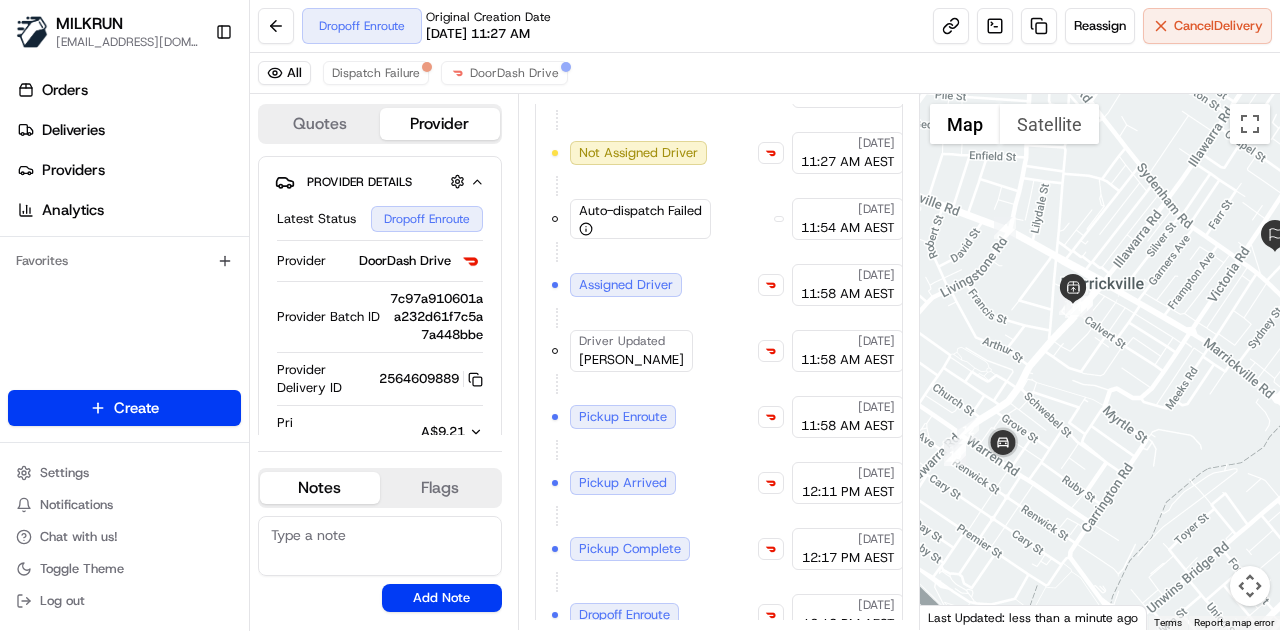 drag, startPoint x: 1153, startPoint y: 355, endPoint x: 1068, endPoint y: 379, distance: 88.32327 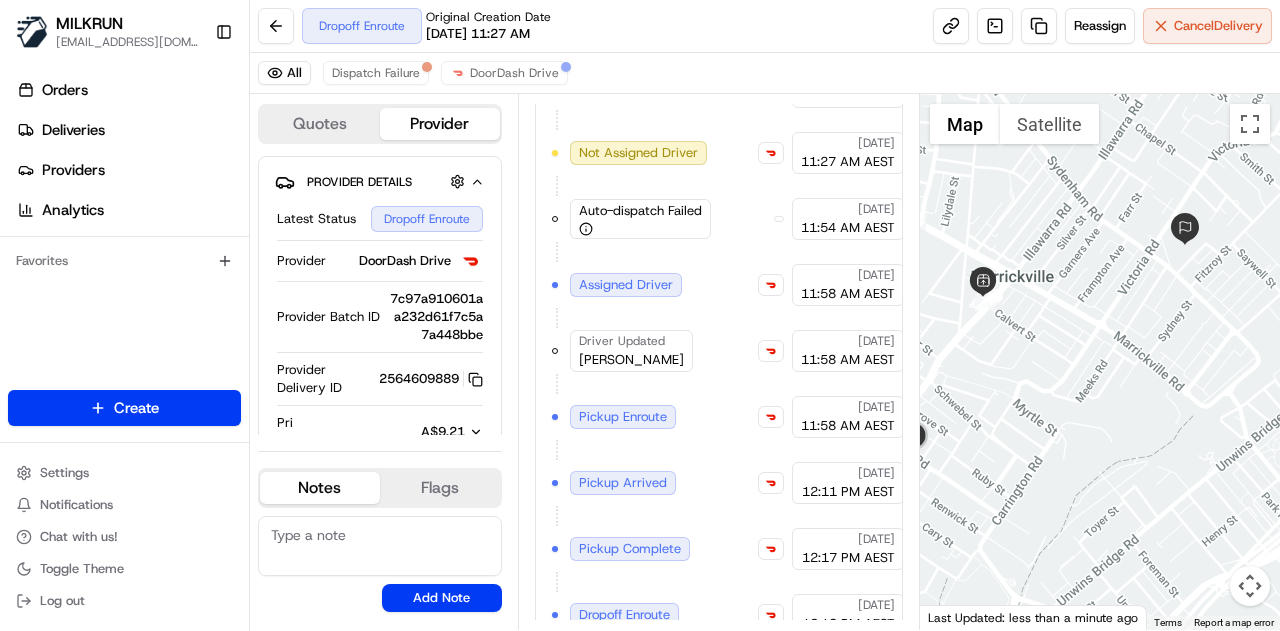 drag, startPoint x: 1152, startPoint y: 345, endPoint x: 1124, endPoint y: 315, distance: 41.036568 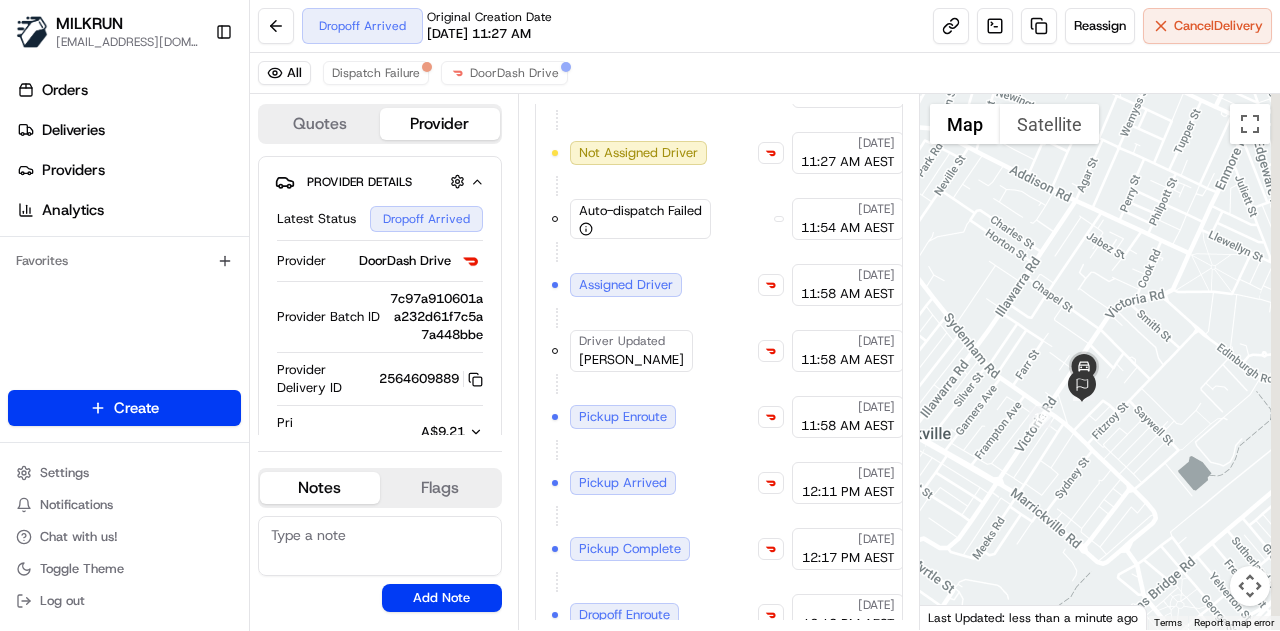 click at bounding box center (1100, 362) 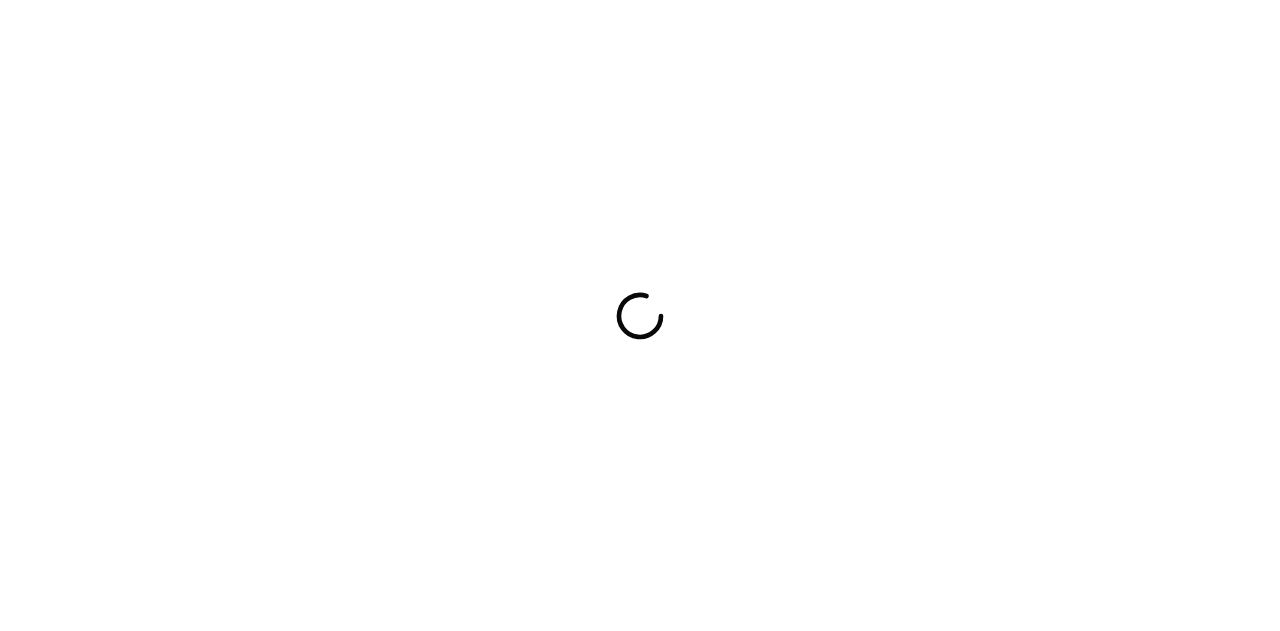 scroll, scrollTop: 0, scrollLeft: 0, axis: both 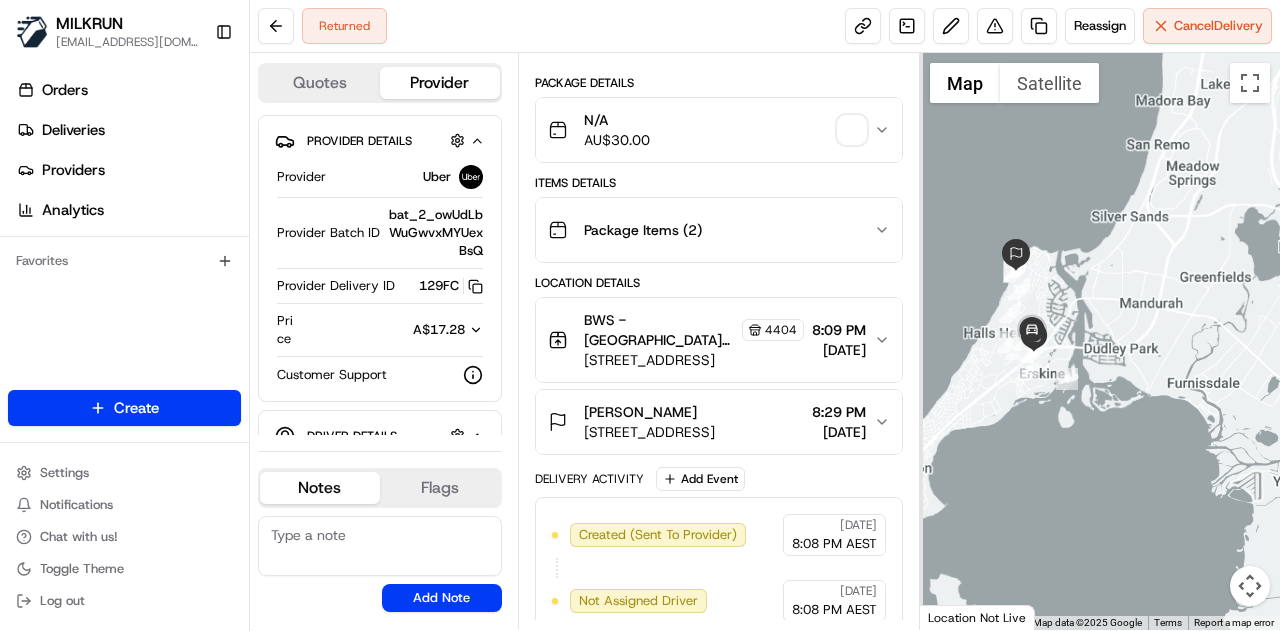 drag, startPoint x: 1180, startPoint y: 341, endPoint x: 1192, endPoint y: 361, distance: 23.323807 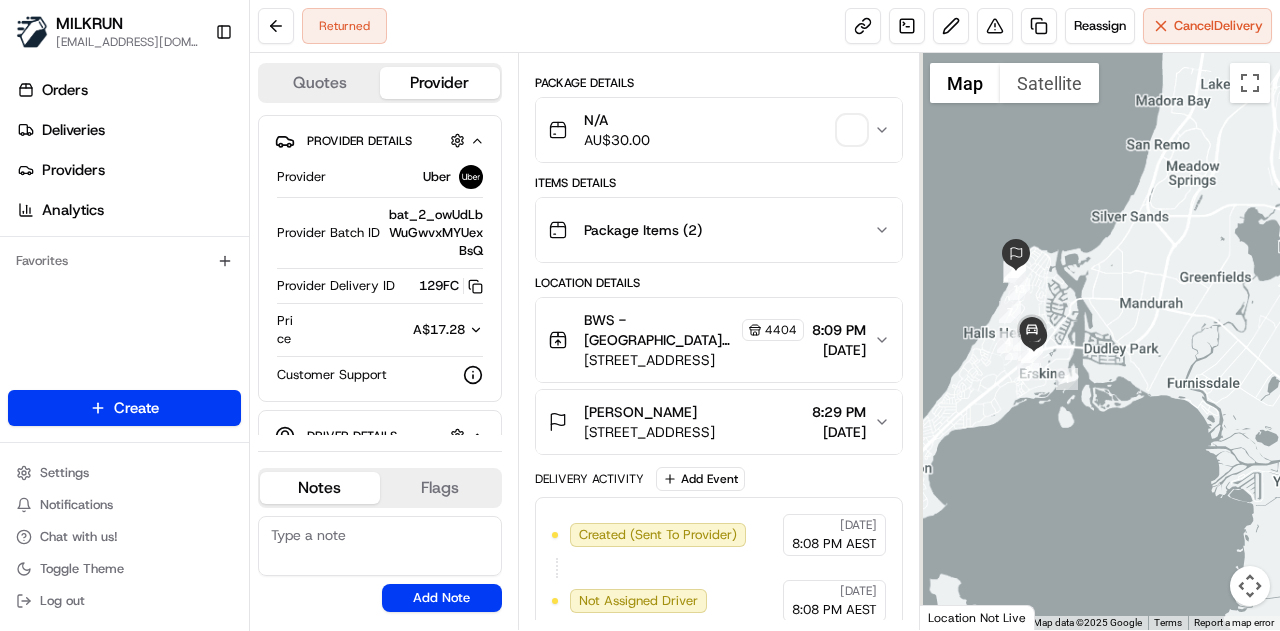 click at bounding box center (1100, 341) 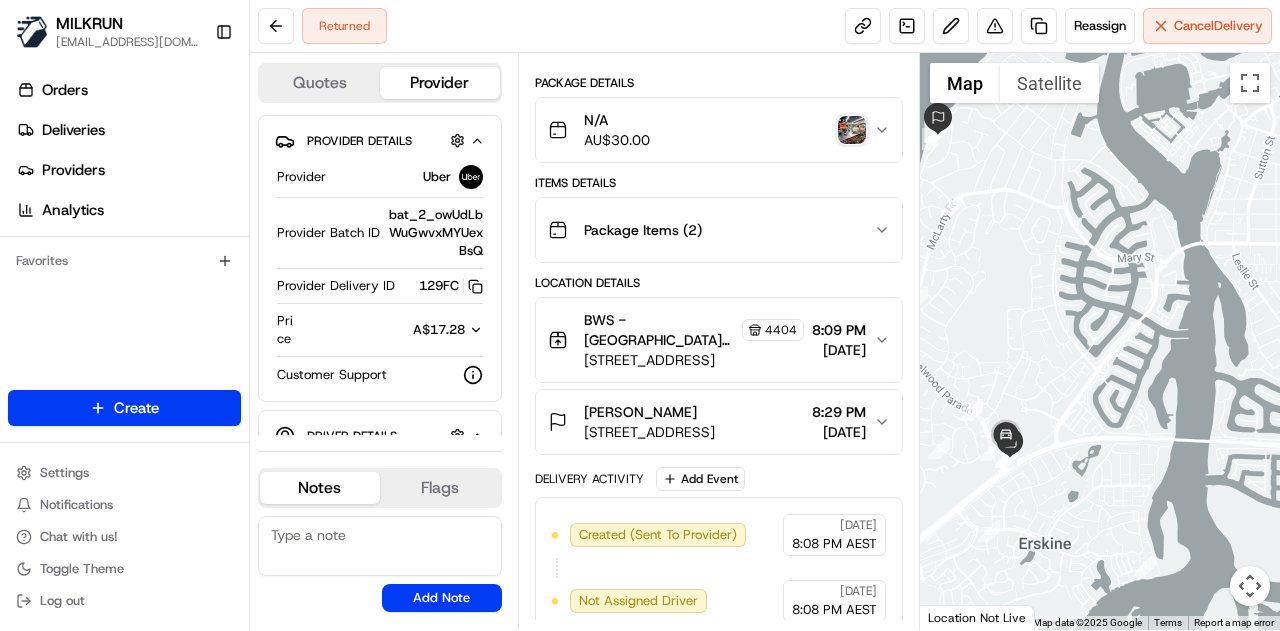 drag, startPoint x: 1087, startPoint y: 341, endPoint x: 1184, endPoint y: 286, distance: 111.50785 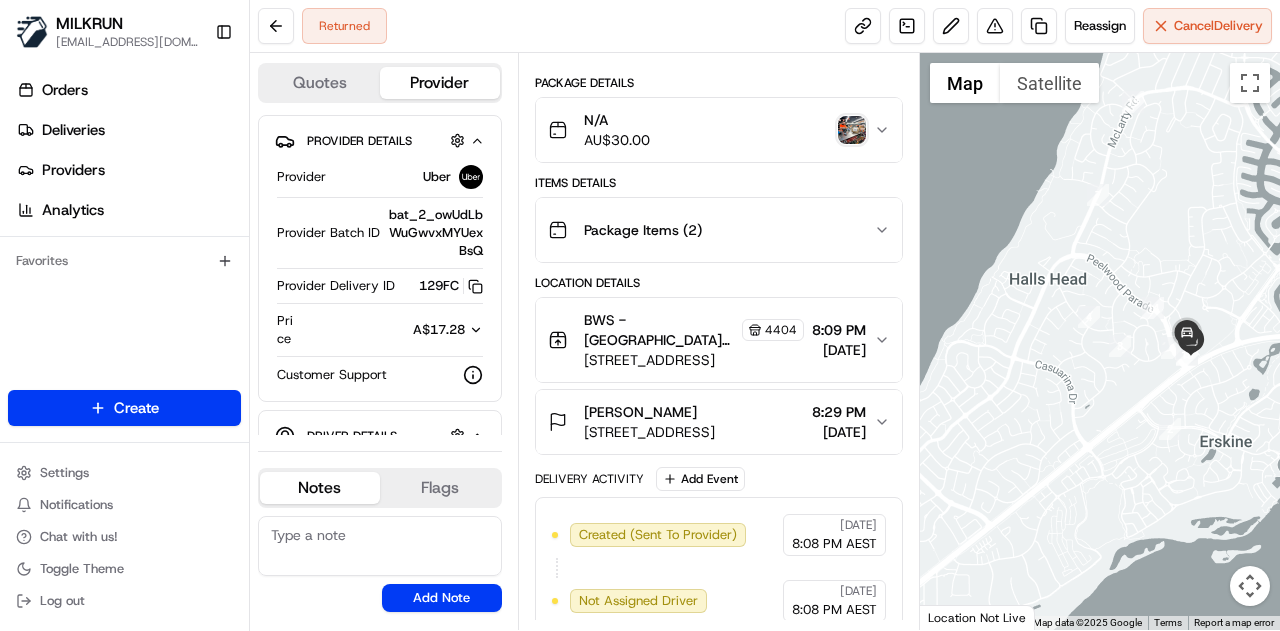 click at bounding box center [852, 130] 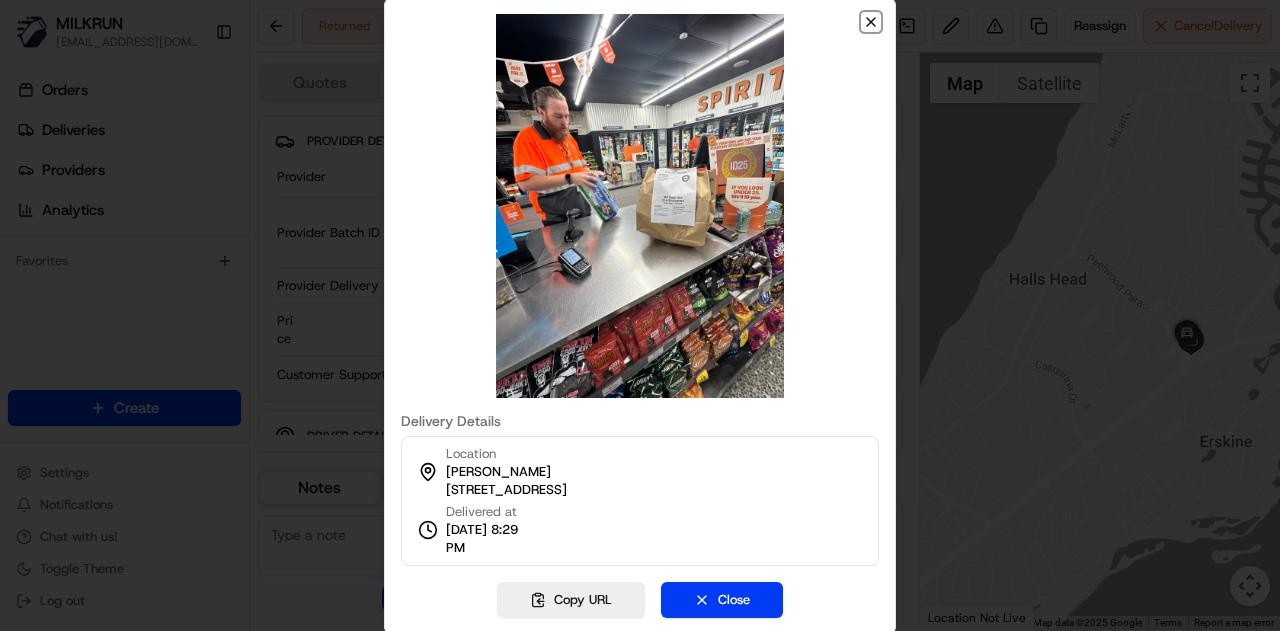 click 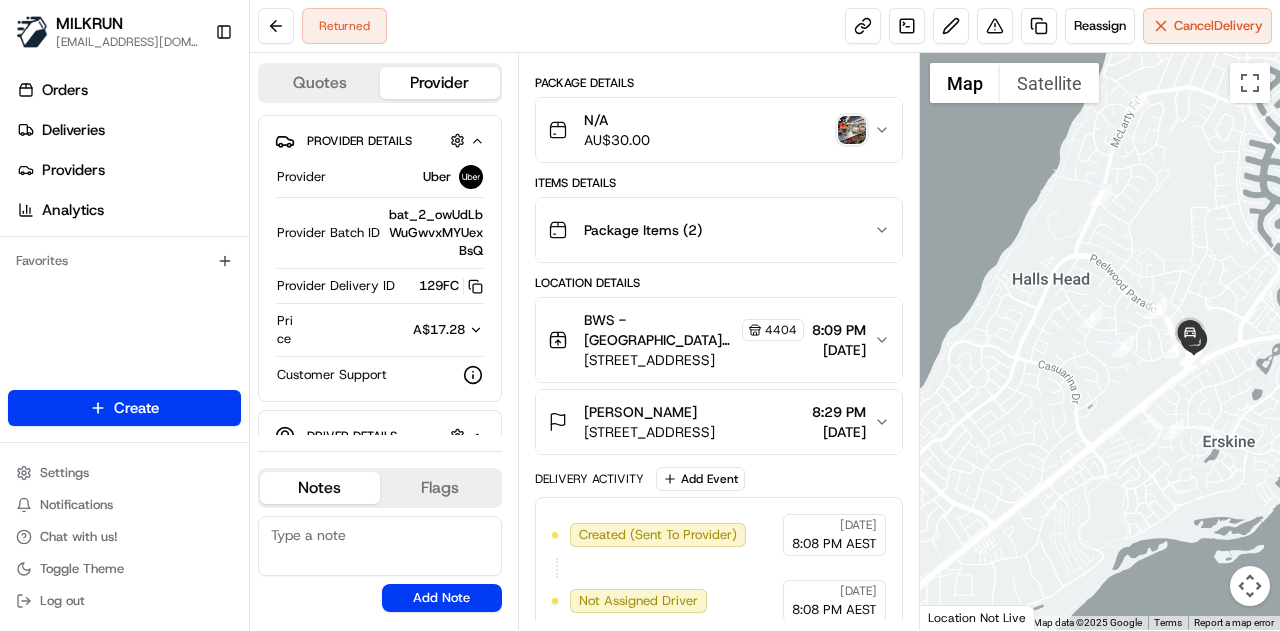 drag, startPoint x: 997, startPoint y: 229, endPoint x: 1054, endPoint y: 228, distance: 57.00877 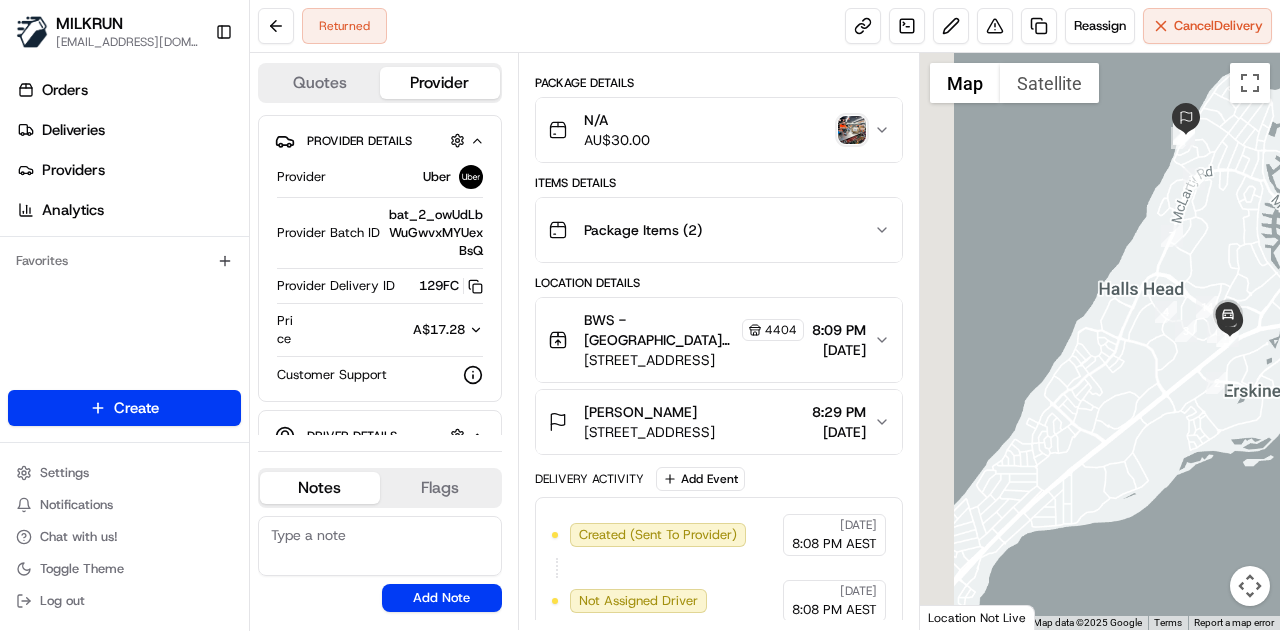drag, startPoint x: 1114, startPoint y: 308, endPoint x: 978, endPoint y: 309, distance: 136.00368 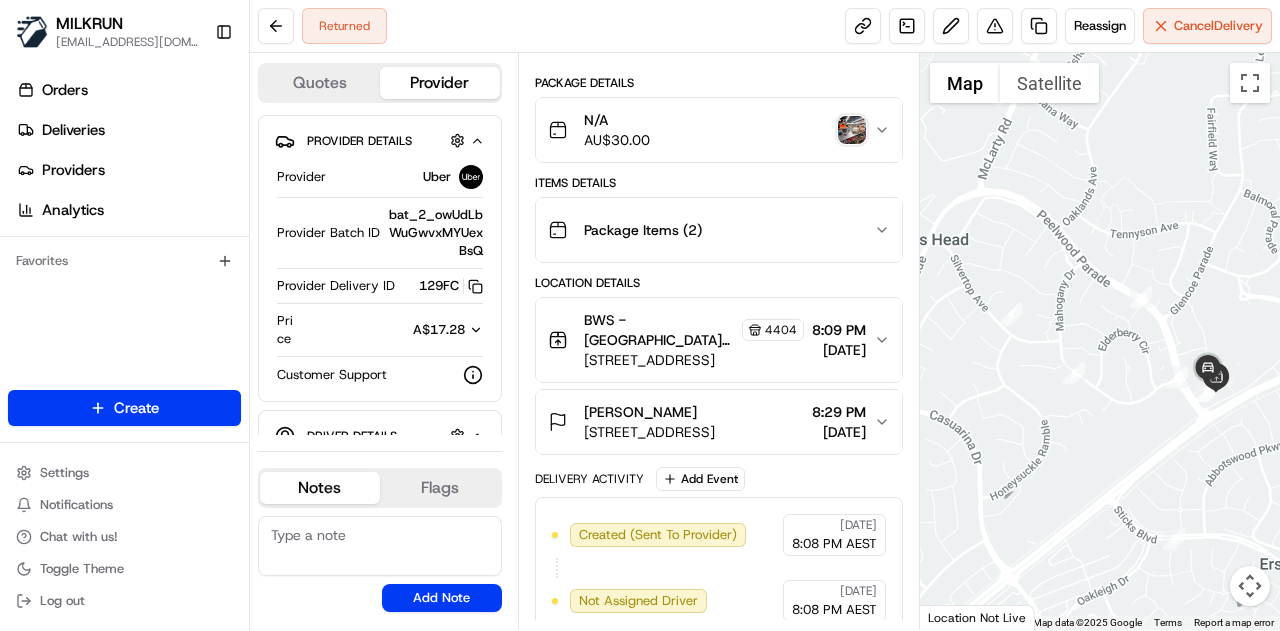 drag, startPoint x: 1122, startPoint y: 341, endPoint x: 1104, endPoint y: 293, distance: 51.264023 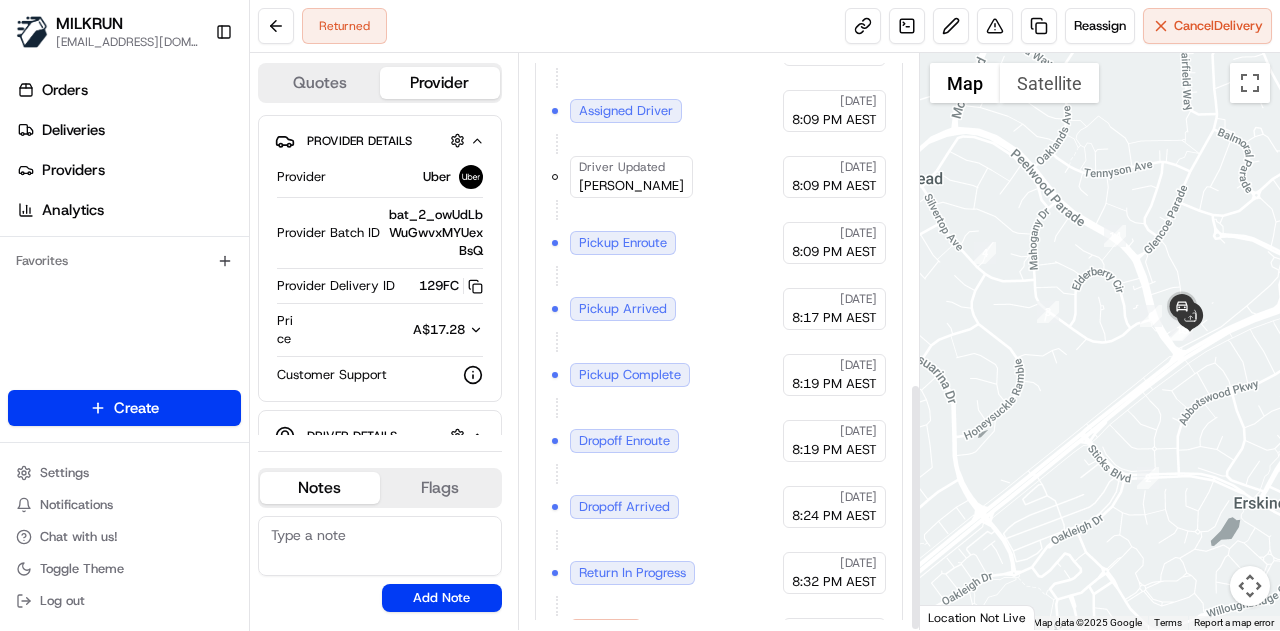 scroll, scrollTop: 768, scrollLeft: 0, axis: vertical 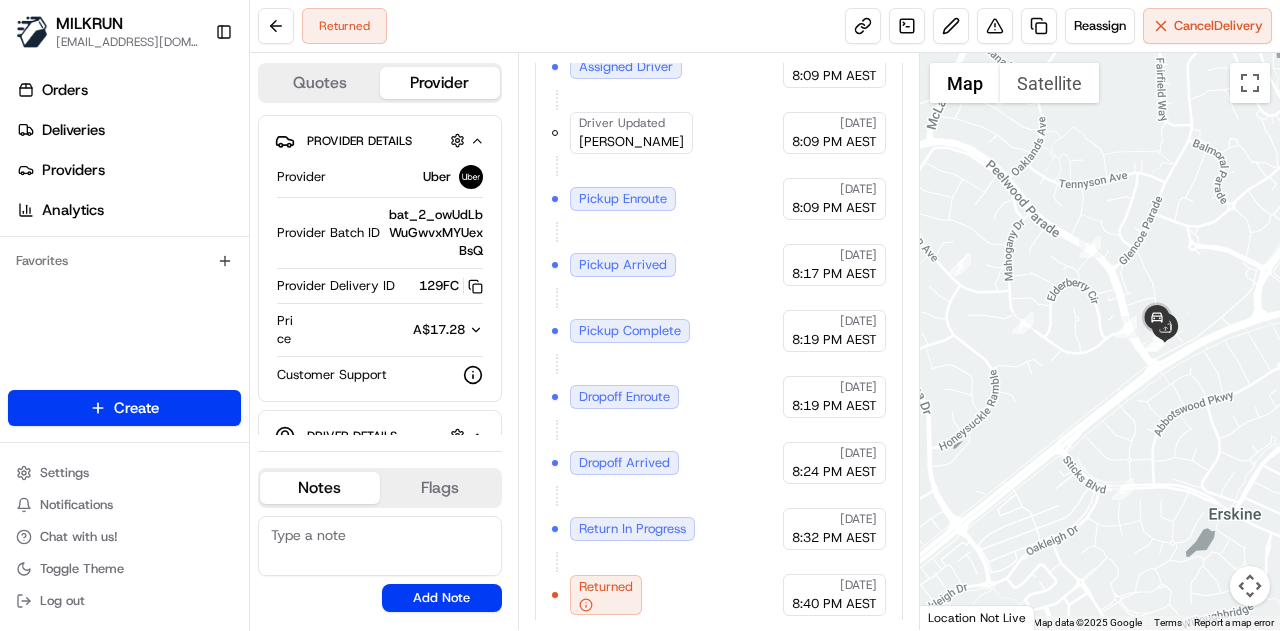 drag, startPoint x: 1108, startPoint y: 305, endPoint x: 1059, endPoint y: 323, distance: 52.201534 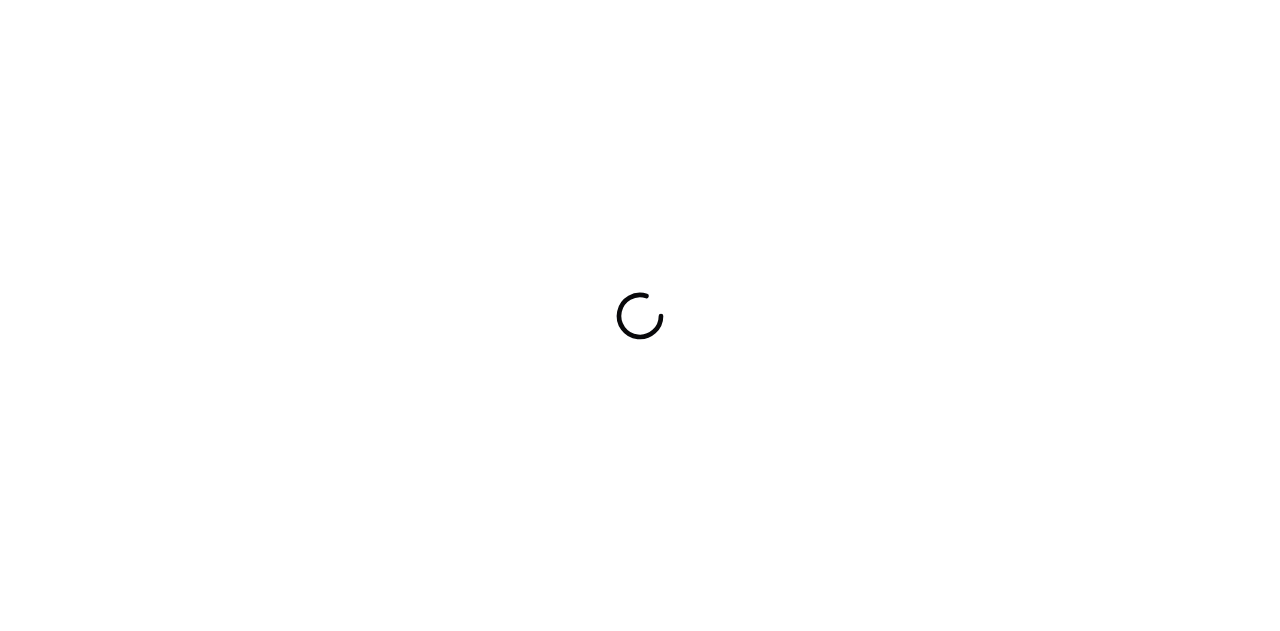 scroll, scrollTop: 0, scrollLeft: 0, axis: both 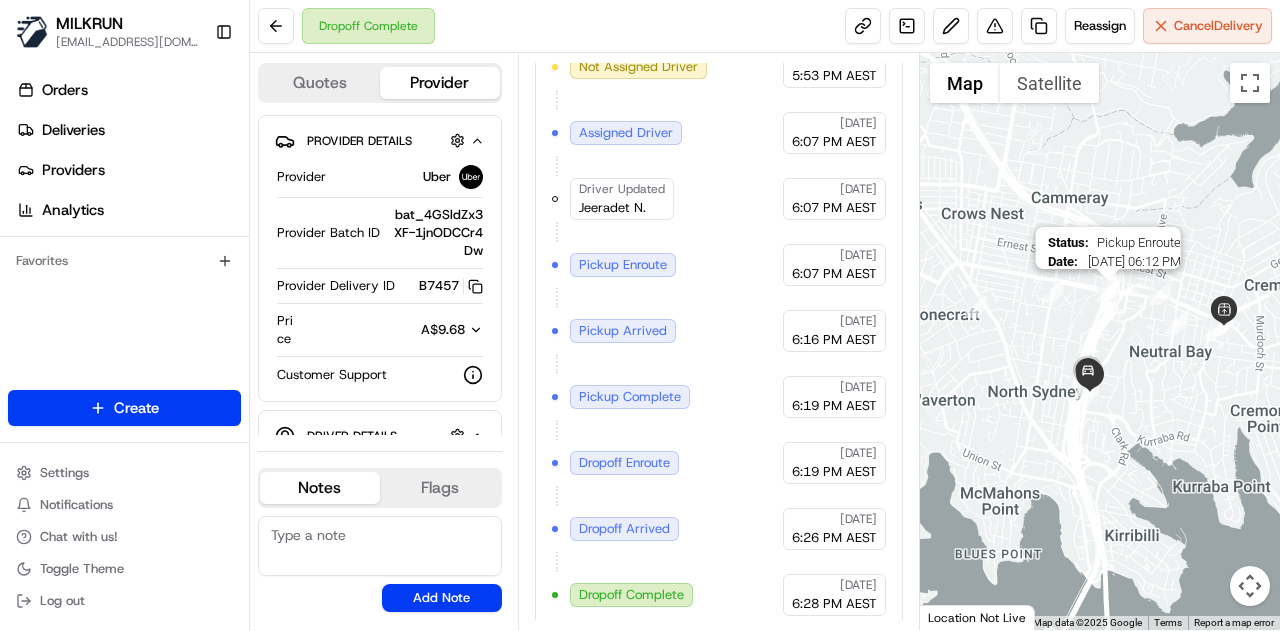 drag, startPoint x: 1098, startPoint y: 280, endPoint x: 1084, endPoint y: 283, distance: 14.3178215 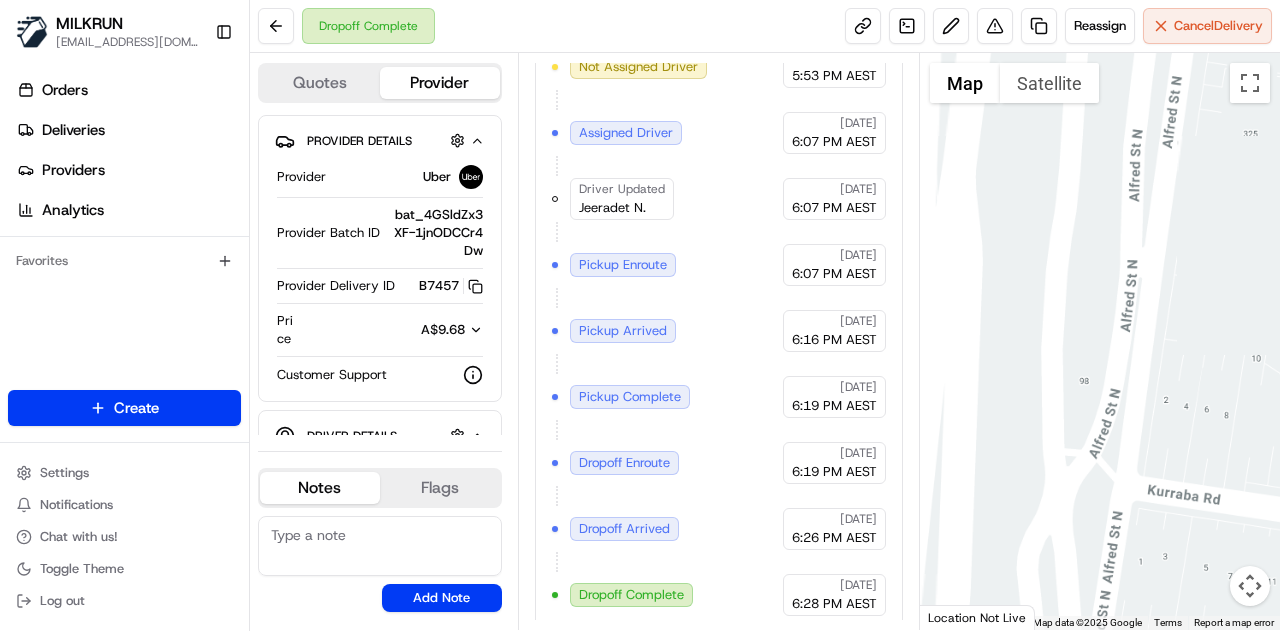 drag, startPoint x: 1172, startPoint y: 208, endPoint x: 994, endPoint y: 352, distance: 228.95415 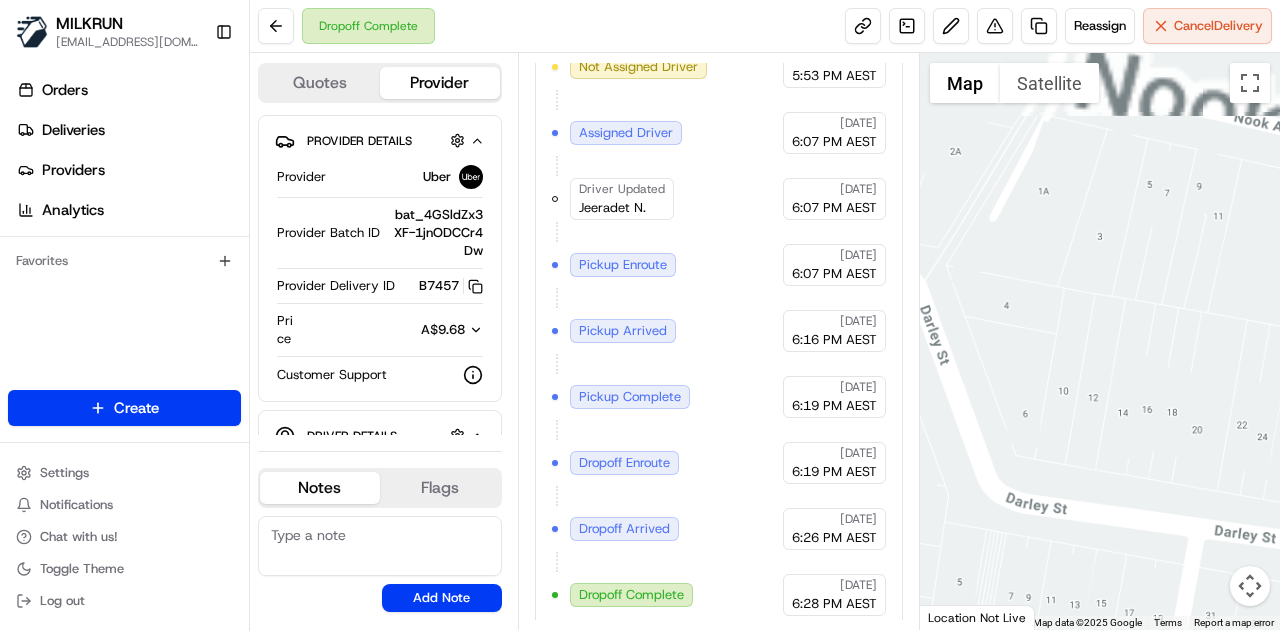 drag, startPoint x: 1023, startPoint y: 257, endPoint x: 1279, endPoint y: 379, distance: 283.5842 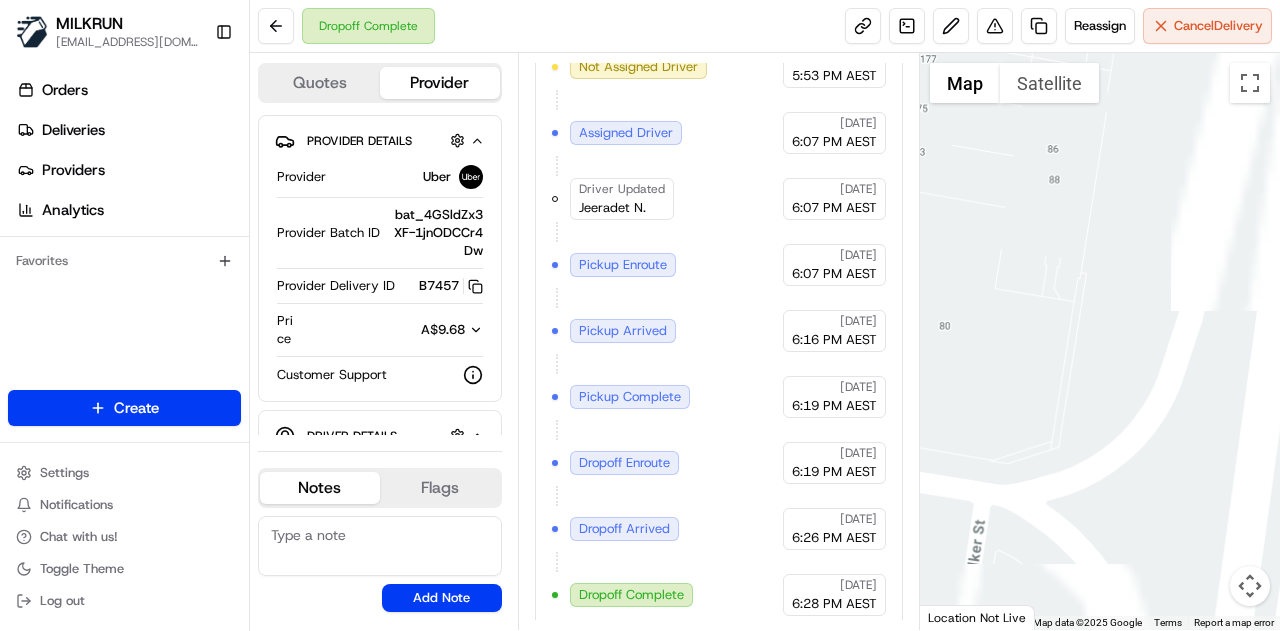 drag, startPoint x: 1130, startPoint y: 371, endPoint x: 838, endPoint y: 276, distance: 307.06512 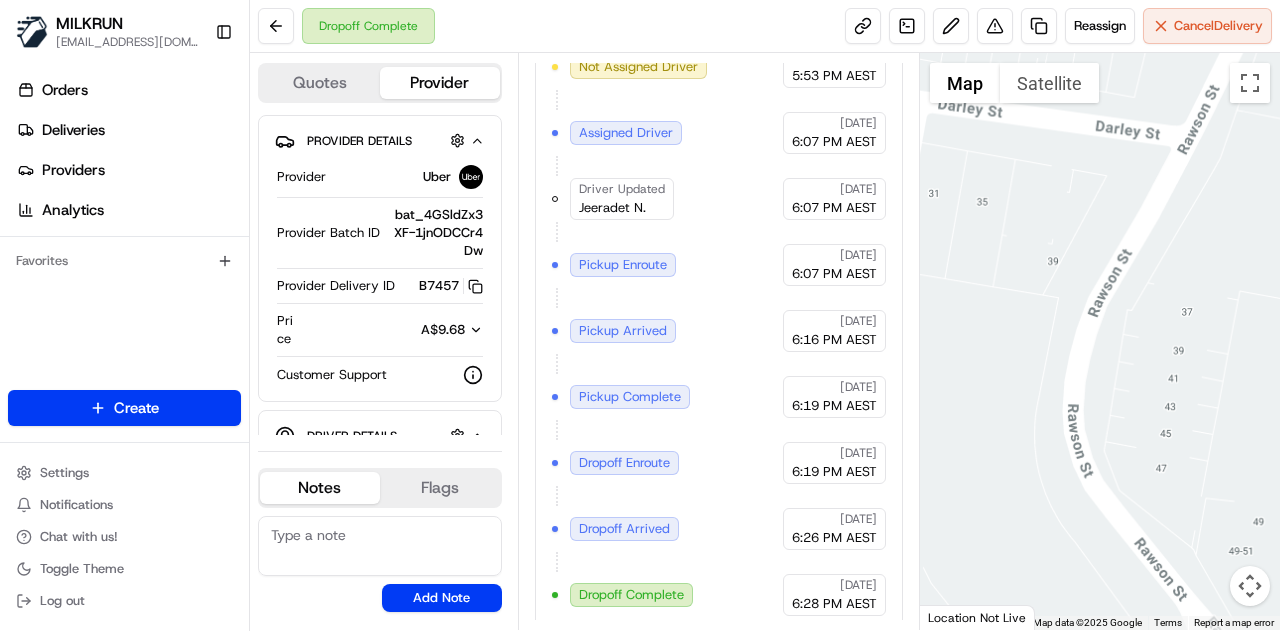 drag, startPoint x: 936, startPoint y: 276, endPoint x: 1013, endPoint y: 391, distance: 138.39798 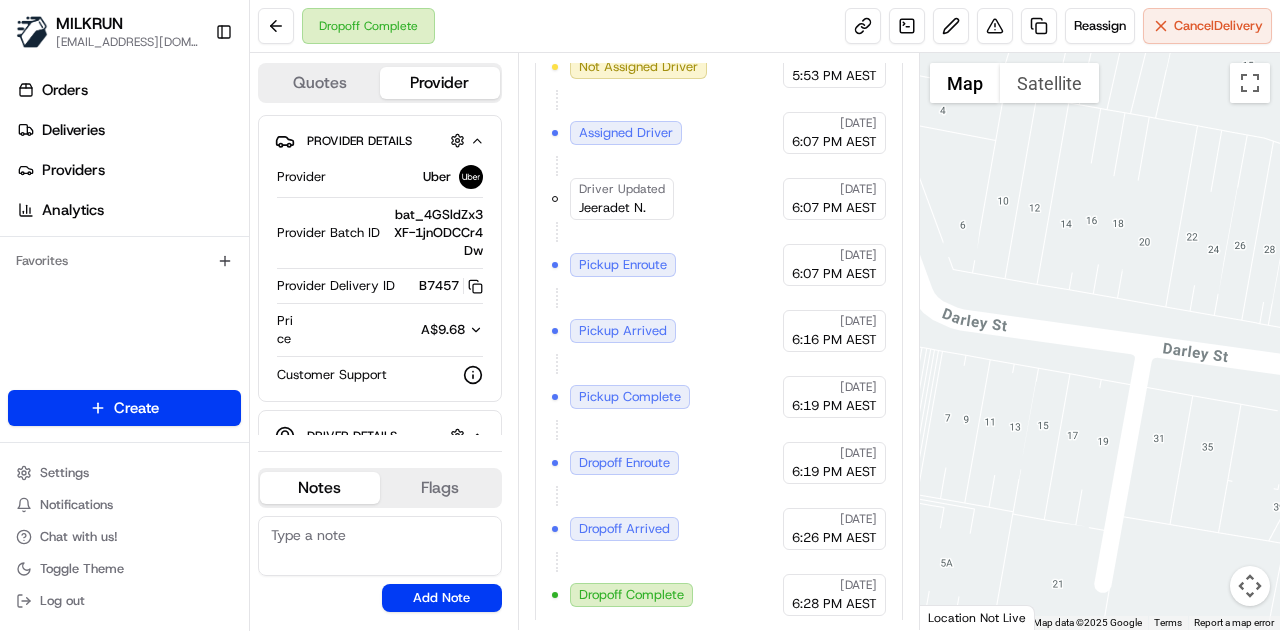 click on "To navigate, press the arrow keys." at bounding box center (1100, 341) 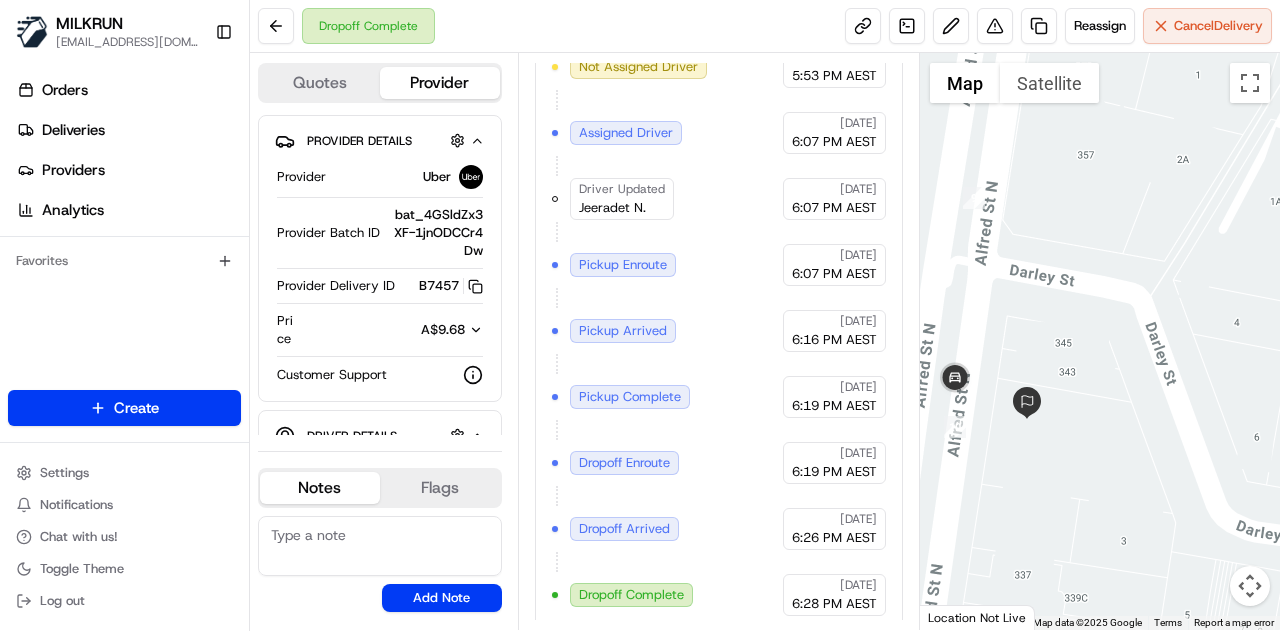 drag, startPoint x: 1092, startPoint y: 355, endPoint x: 1232, endPoint y: 343, distance: 140.51335 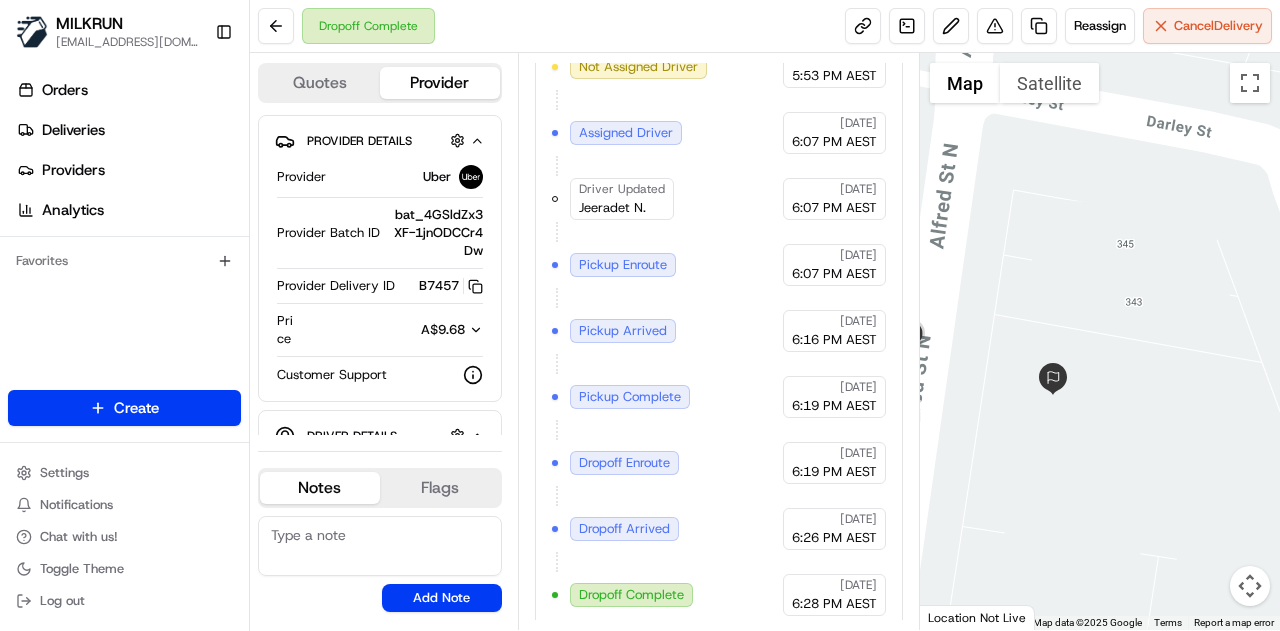 drag, startPoint x: 1029, startPoint y: 393, endPoint x: 1127, endPoint y: 408, distance: 99.14131 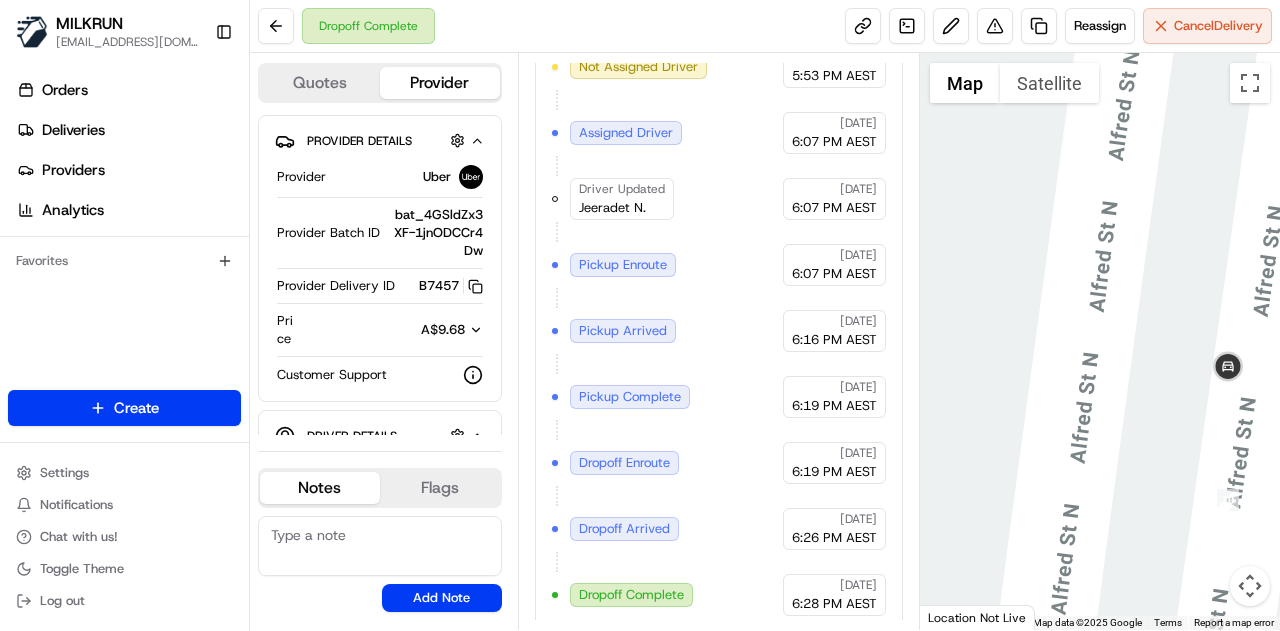 click on "To navigate, press the arrow keys." at bounding box center (1100, 341) 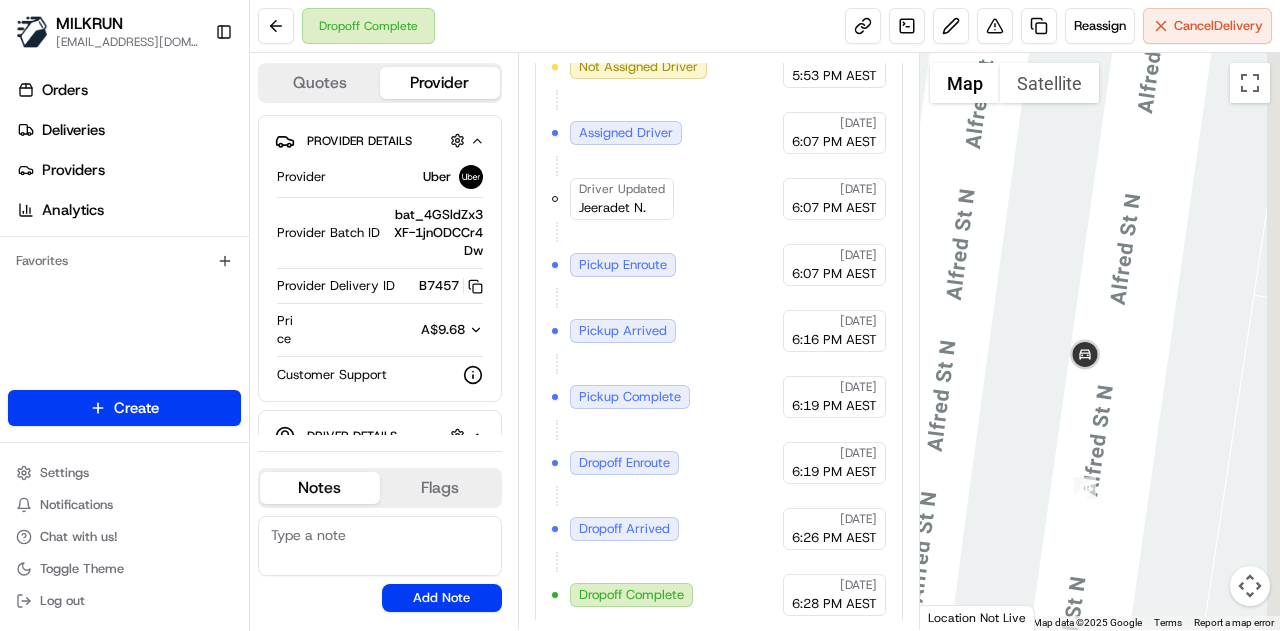 drag, startPoint x: 1124, startPoint y: 335, endPoint x: 981, endPoint y: 321, distance: 143.68369 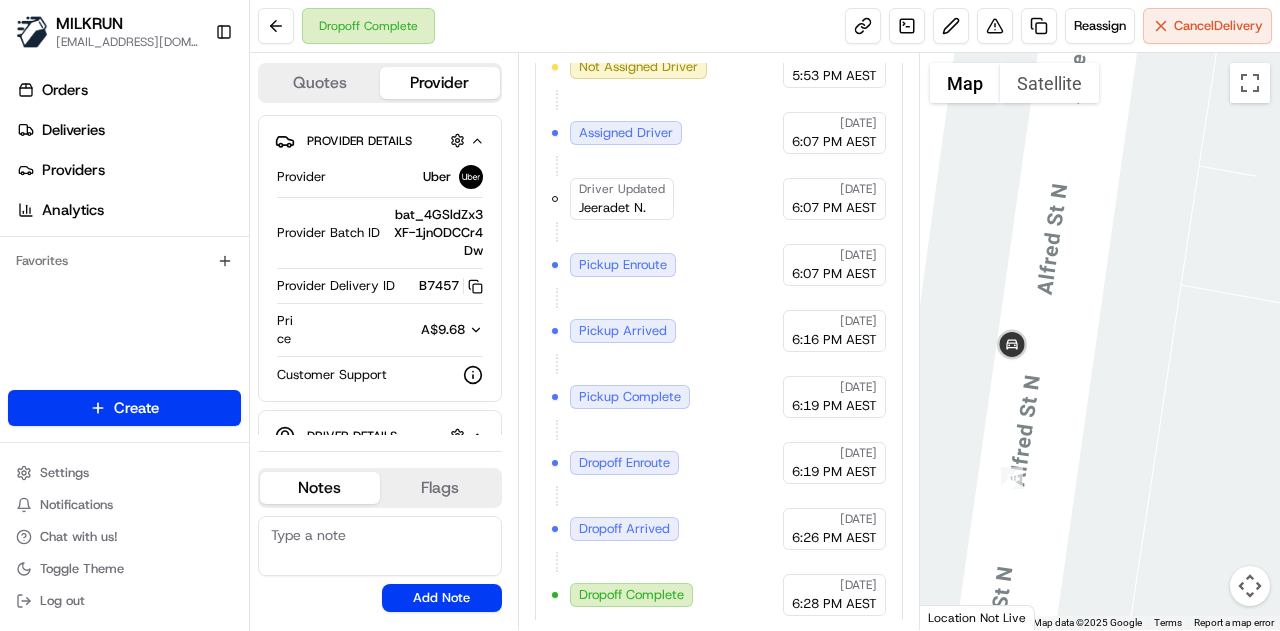 drag, startPoint x: 1126, startPoint y: 367, endPoint x: 1064, endPoint y: 290, distance: 98.85848 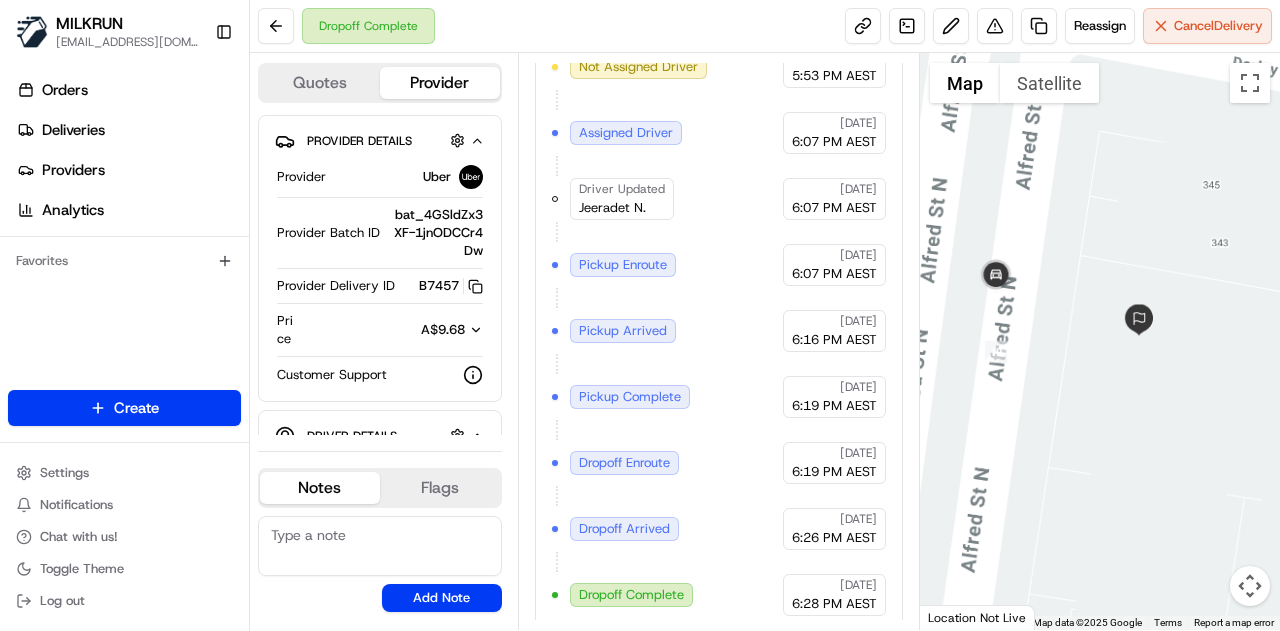 drag, startPoint x: 1064, startPoint y: 290, endPoint x: 1063, endPoint y: 316, distance: 26.019224 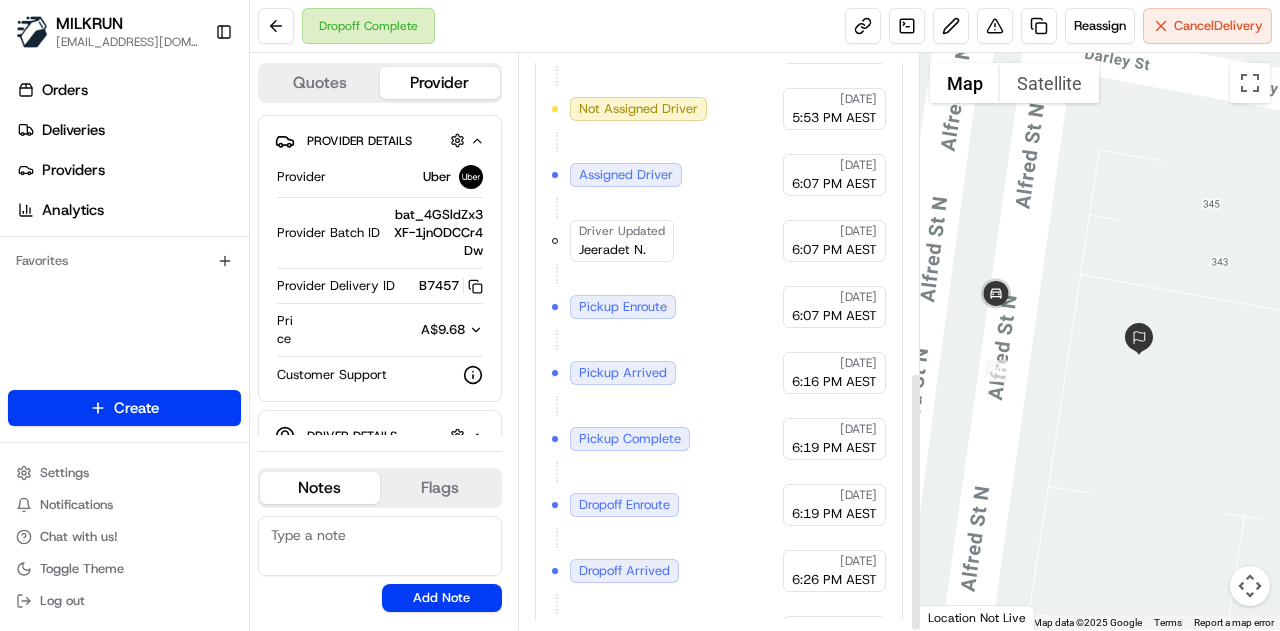 scroll, scrollTop: 702, scrollLeft: 0, axis: vertical 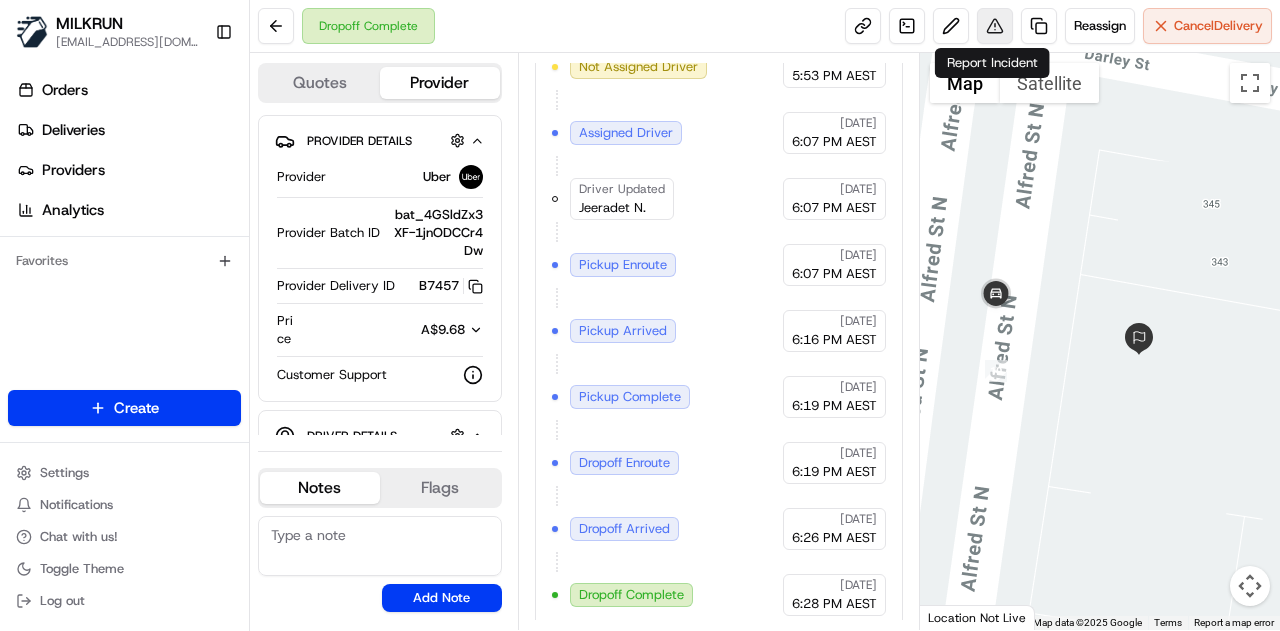 click at bounding box center [995, 26] 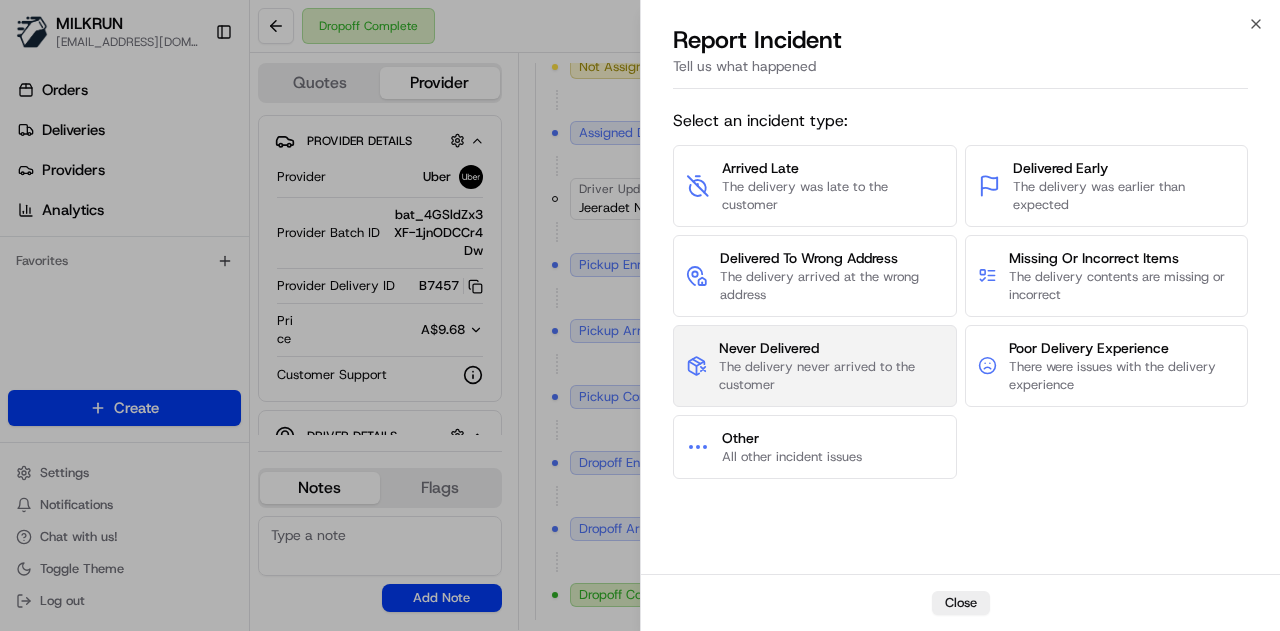 click on "The delivery never arrived to the customer" at bounding box center (831, 376) 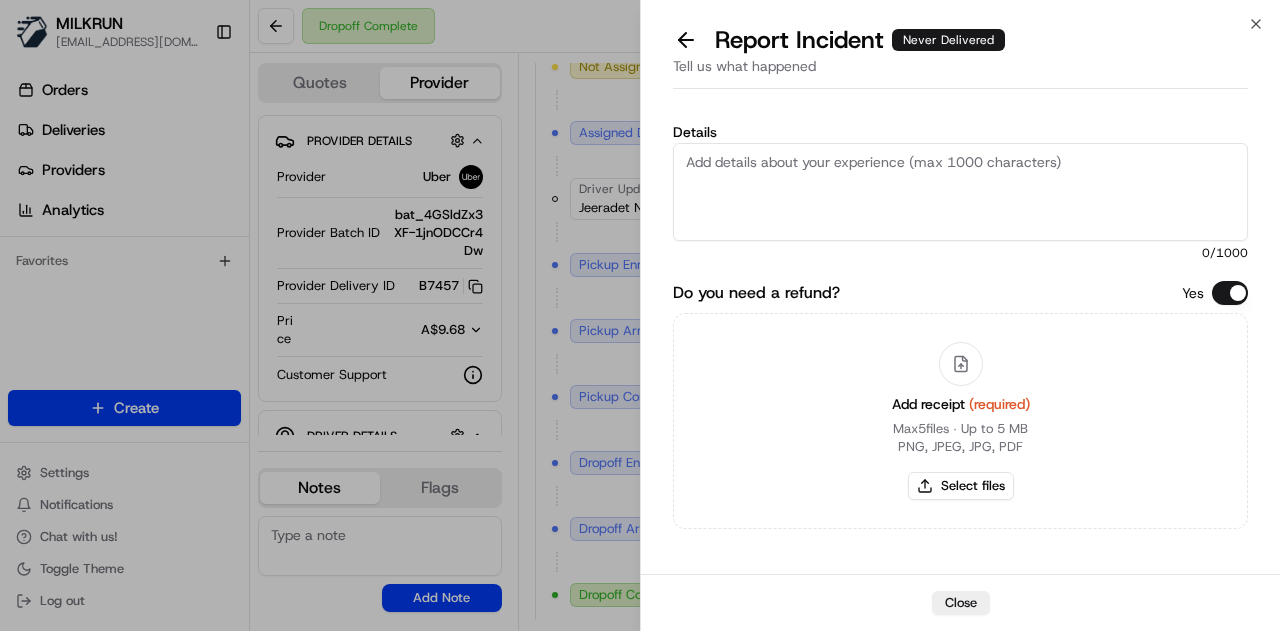 click on "Details" at bounding box center (960, 132) 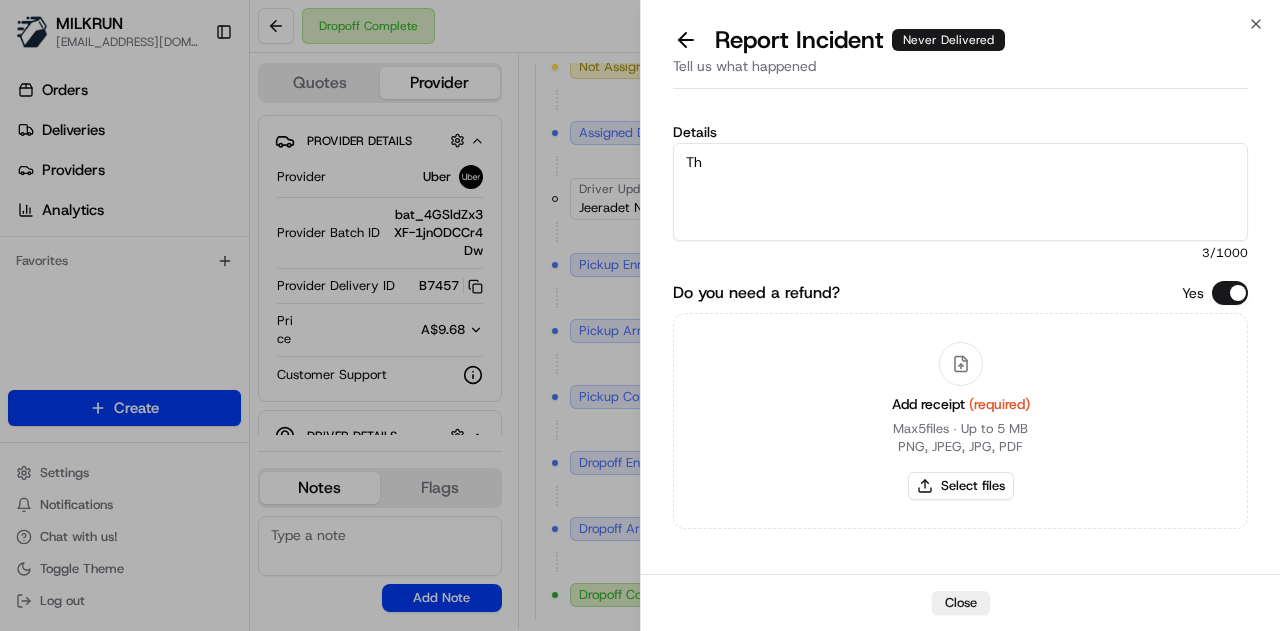type on "T" 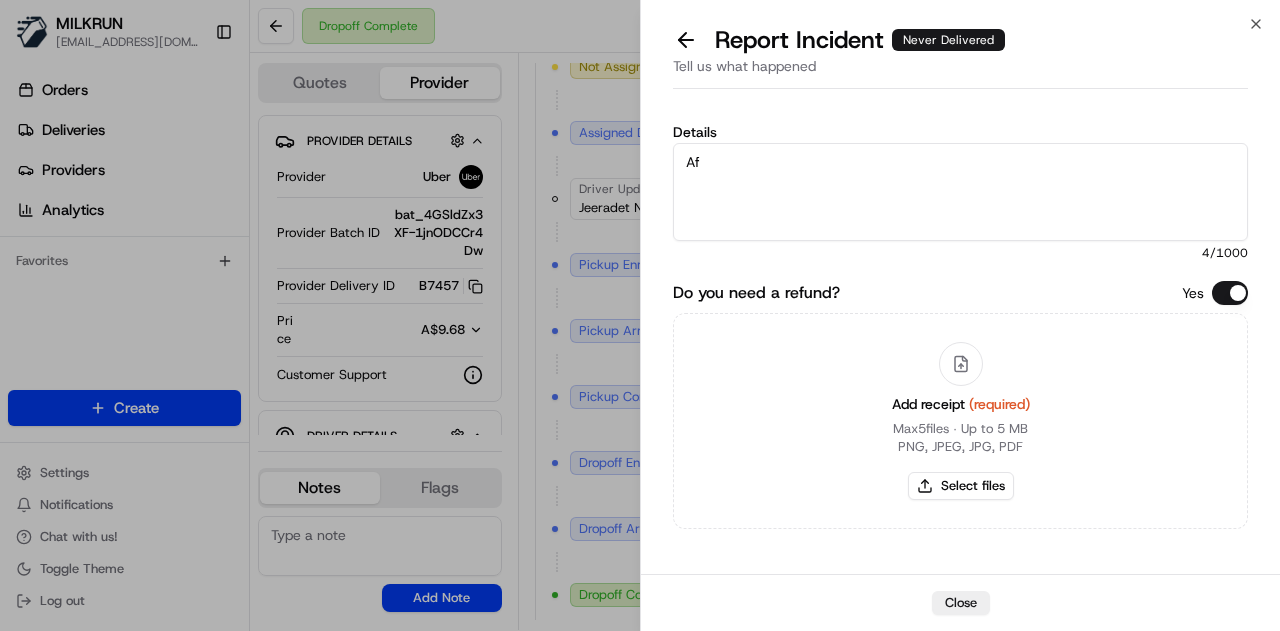 type on "A" 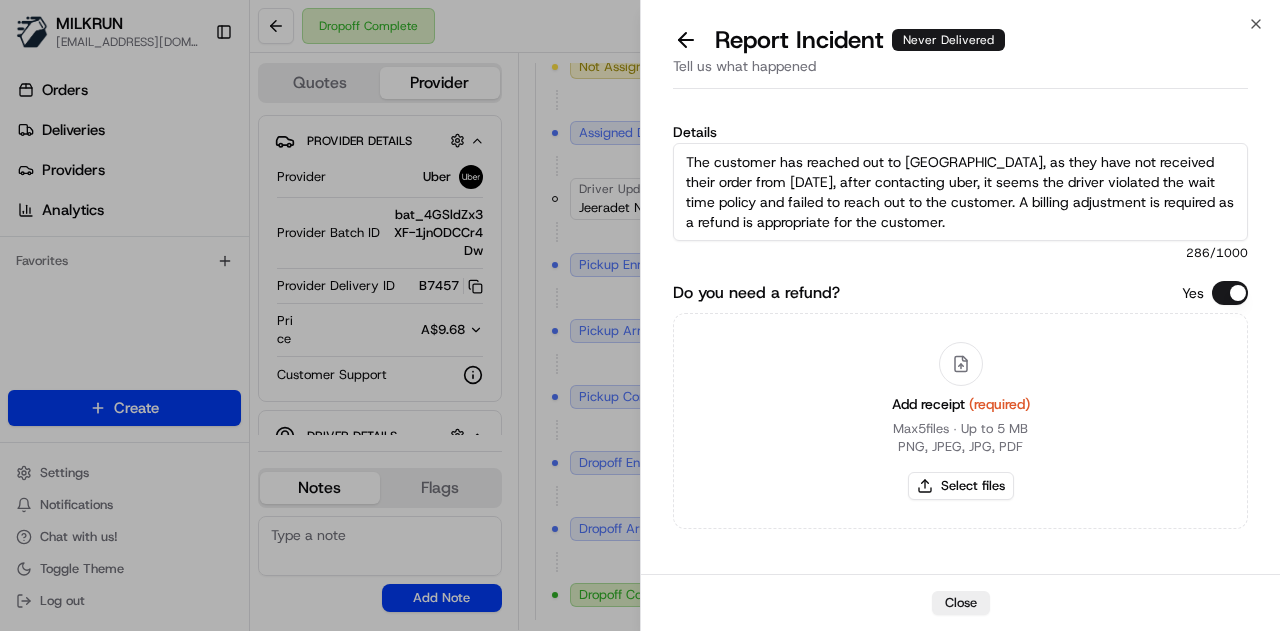 type on "The customer has reached out to MILKRUN, as they have not received their order from yesterday, after contacting uber, it seems the driver violated the wait time policy and failed to reach out to the customer. A billing adjustment is required as a refund is appropriate for the customer." 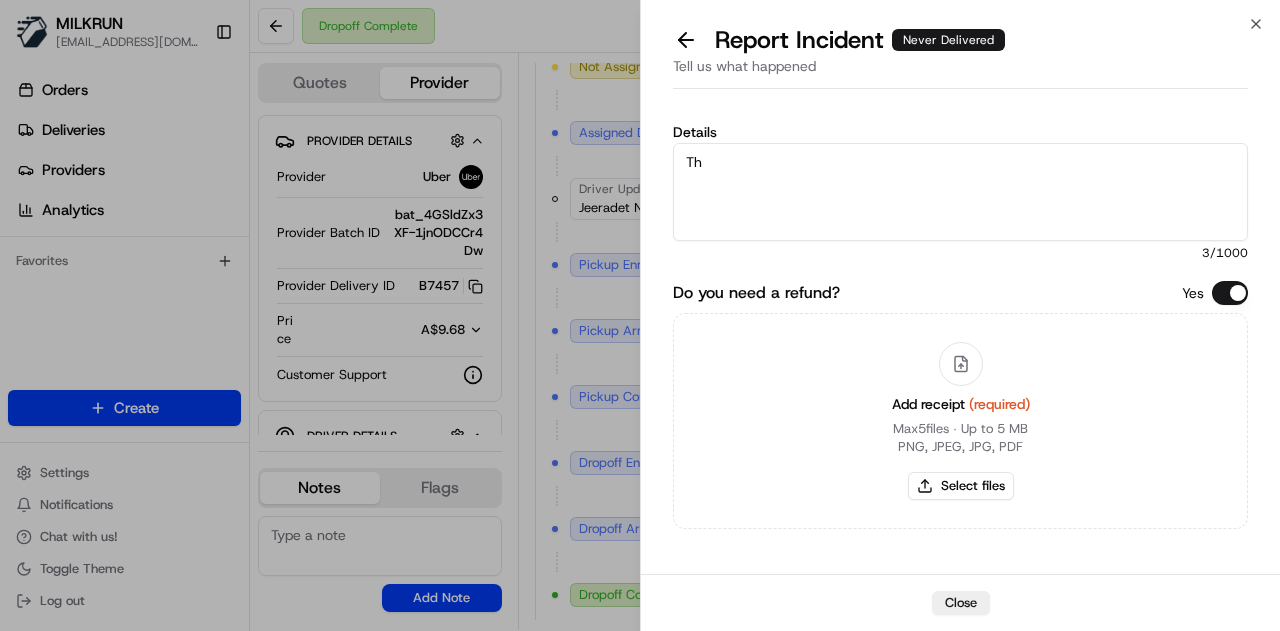 type on "T" 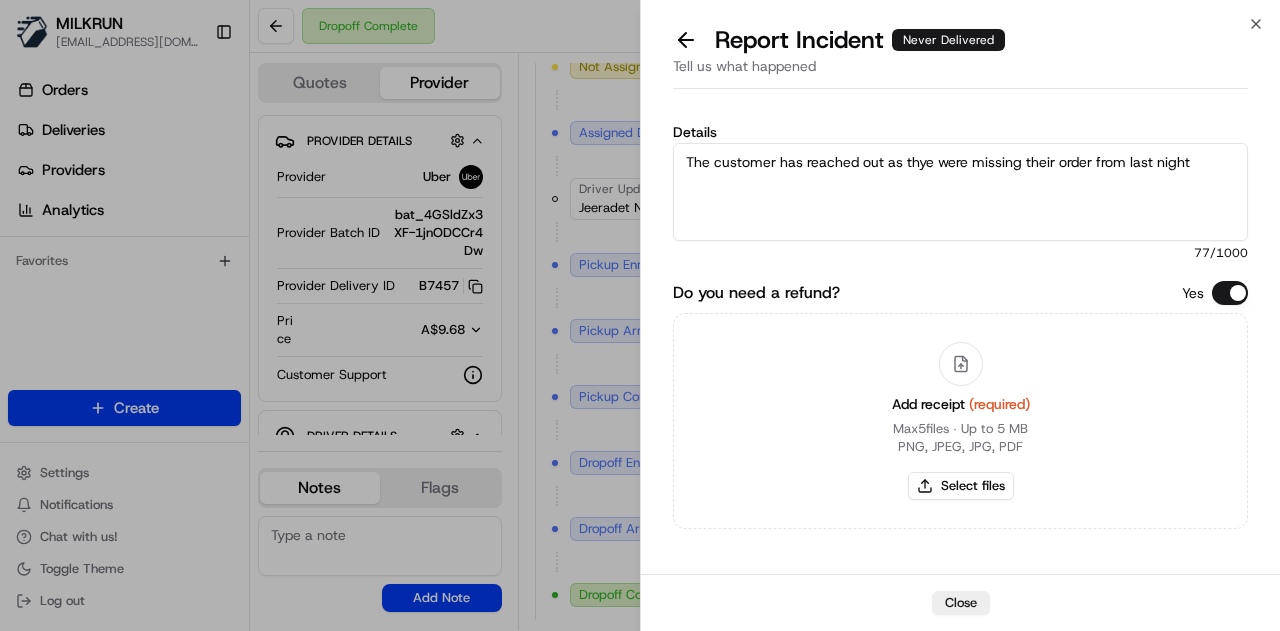click on "The customer has reached out as thye were missing their order from last night" at bounding box center (960, 192) 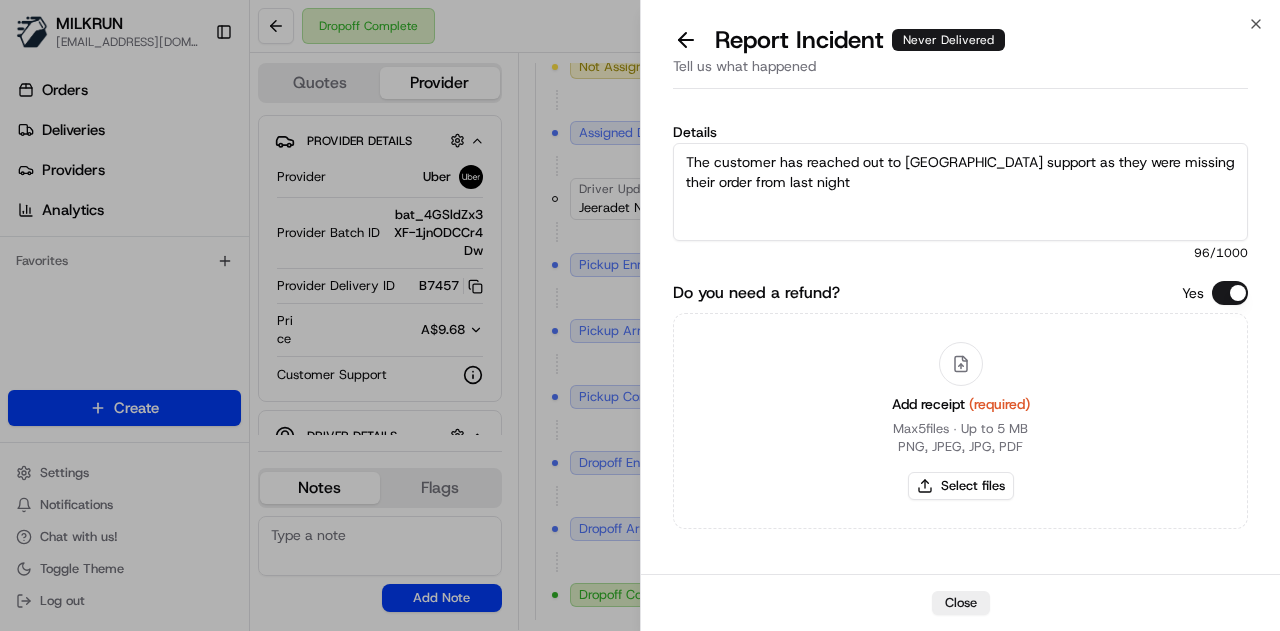 click on "The customer has reached out to MILKRUN support as they were missing their order from last night" at bounding box center (960, 192) 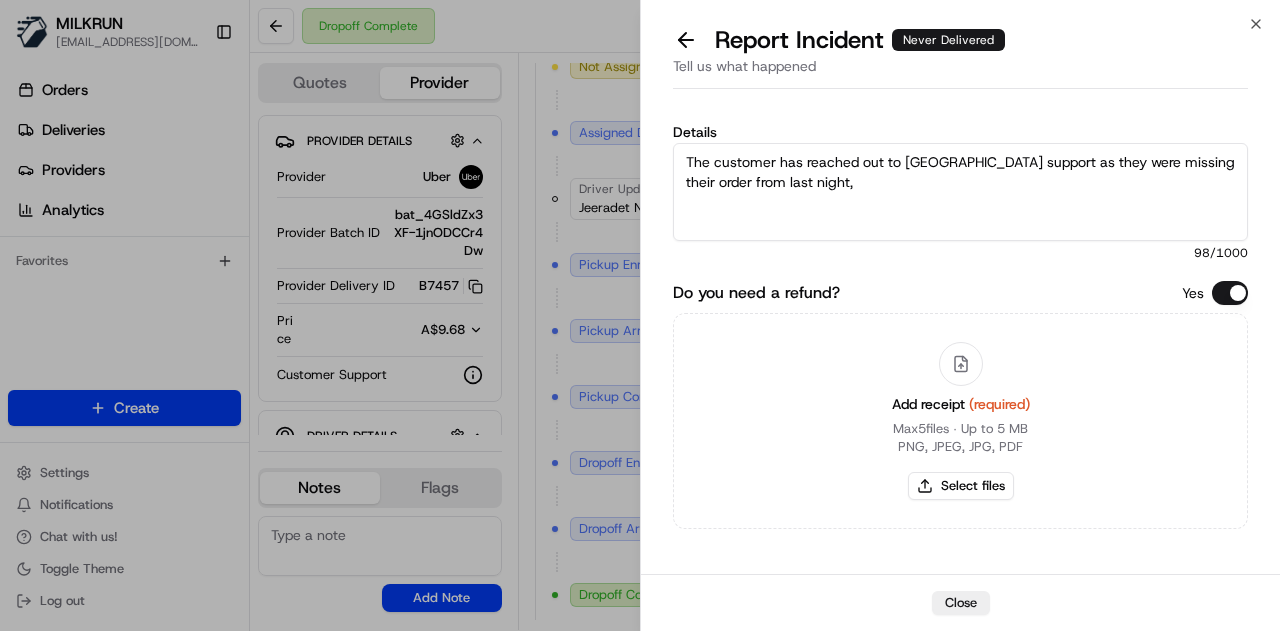 click on "The customer has reached out to MILKRUN support as they were missing their order from last night," at bounding box center [960, 192] 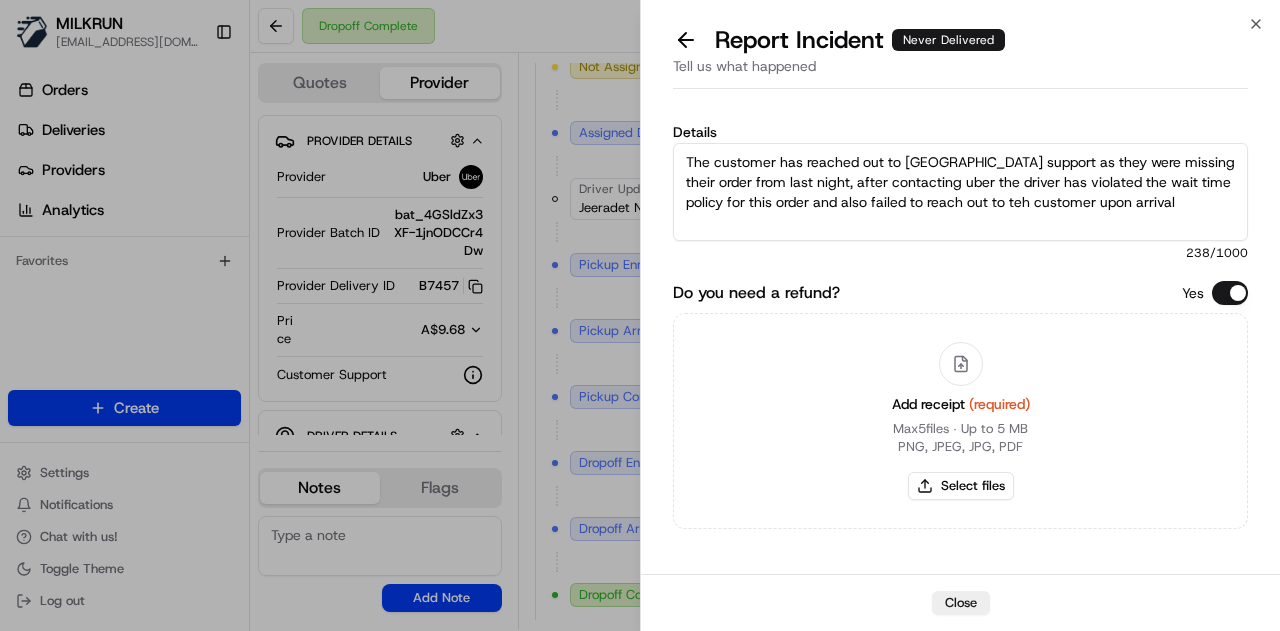 click on "The customer has reached out to MILKRUN support as they were missing their order from last night, after contacting uber the driver has violated the wait time policy for this order and also failed to reach out to teh customer upon arrival" at bounding box center (960, 192) 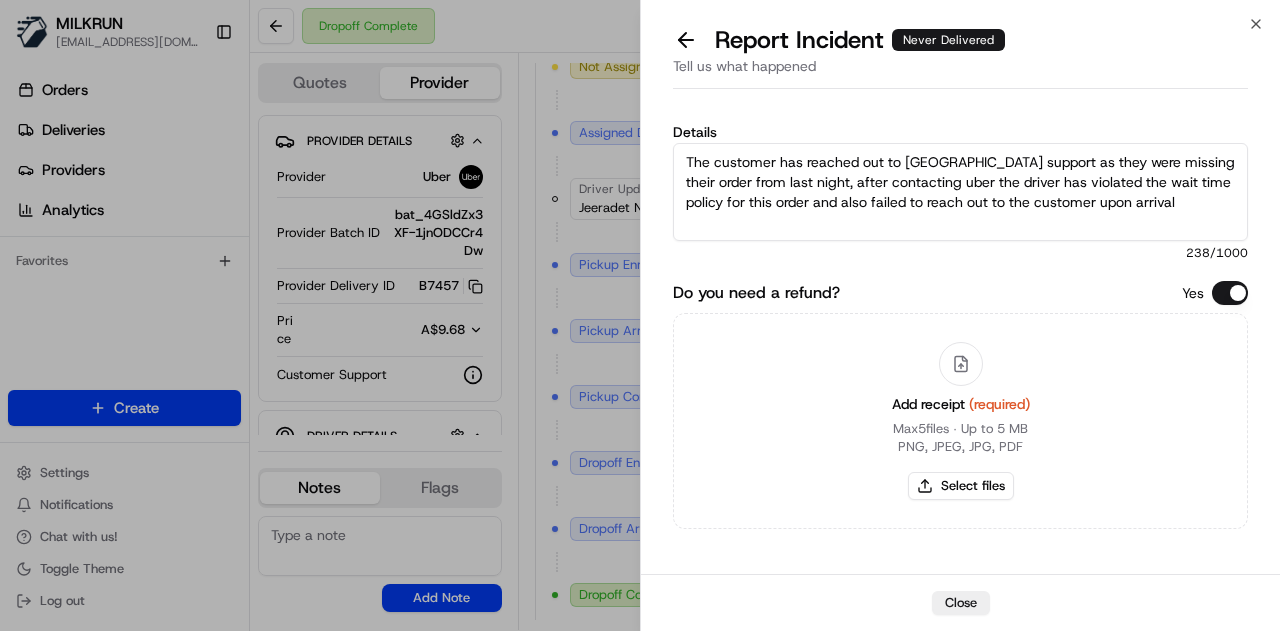 click on "The customer has reached out to MILKRUN support as they were missing their order from last night, after contacting uber the driver has violated the wait time policy for this order and also failed to reach out to the customer upon arrival" at bounding box center [960, 192] 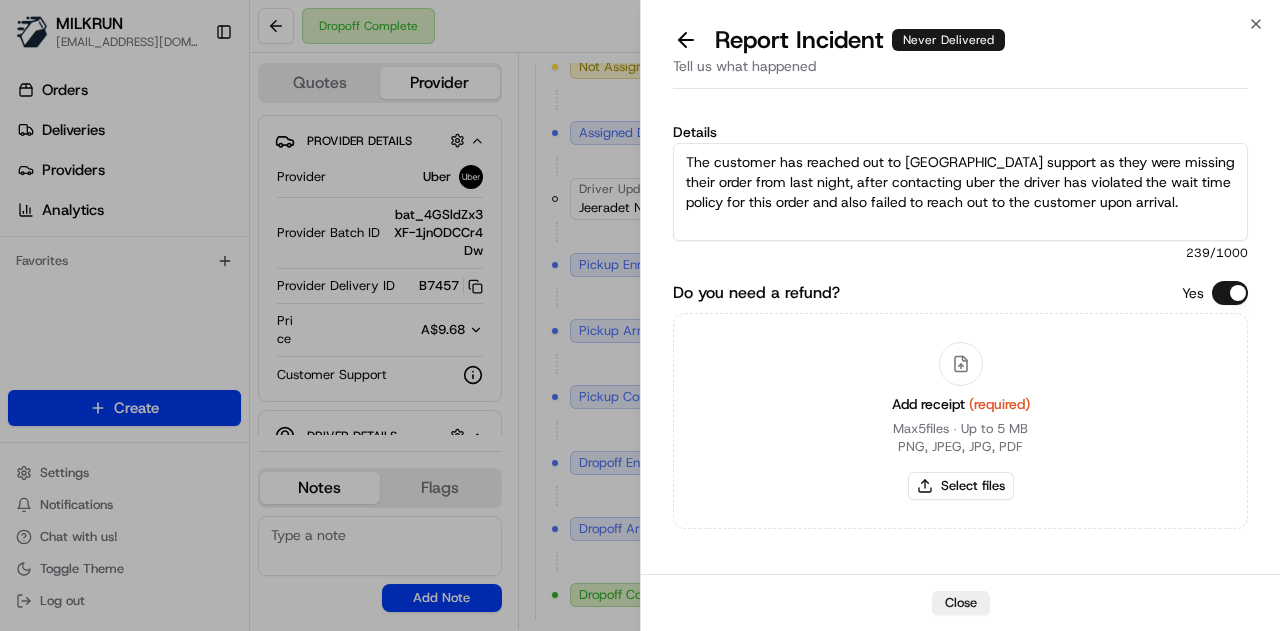 type on "The customer has reached out to MILKRUN support as they were missing their order from last night, after contacting uber the driver has violated the wait time policy for this order and also failed to reach out to the customer upon arrival." 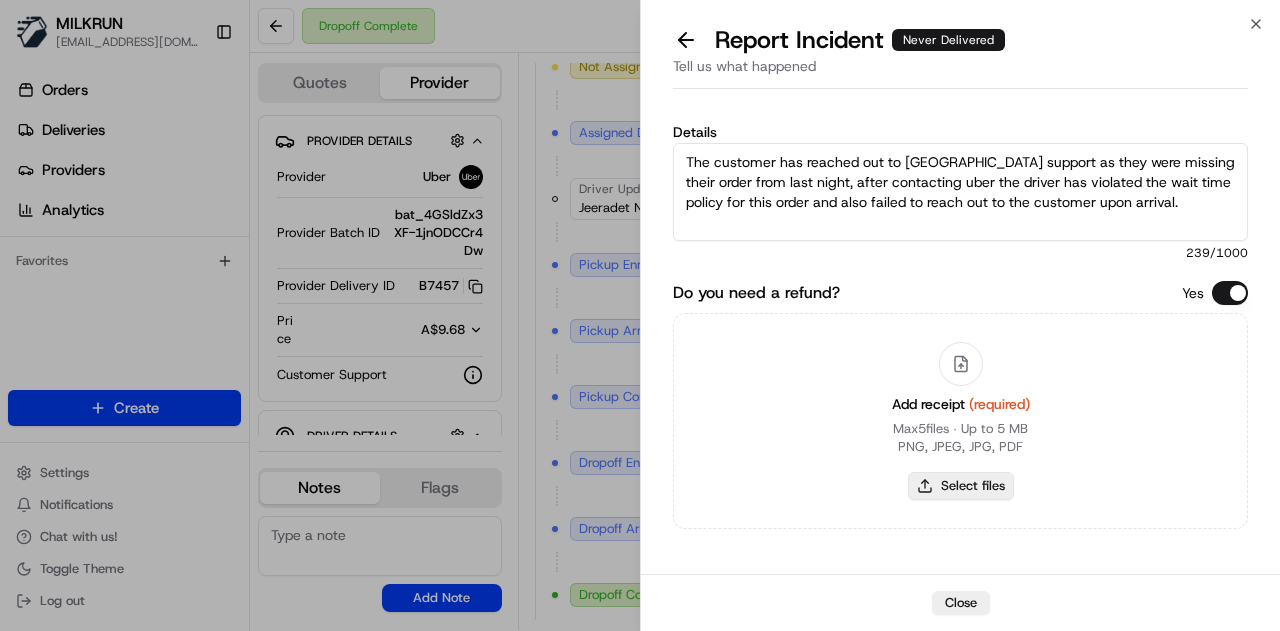 click on "Select files" at bounding box center (961, 486) 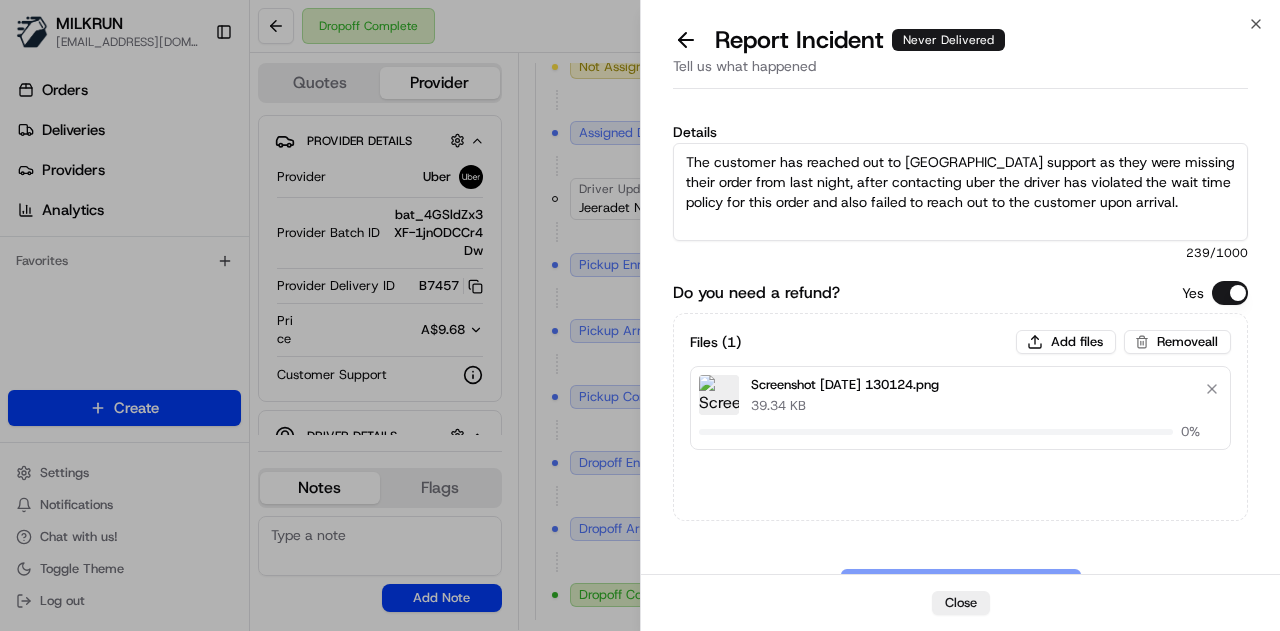 type 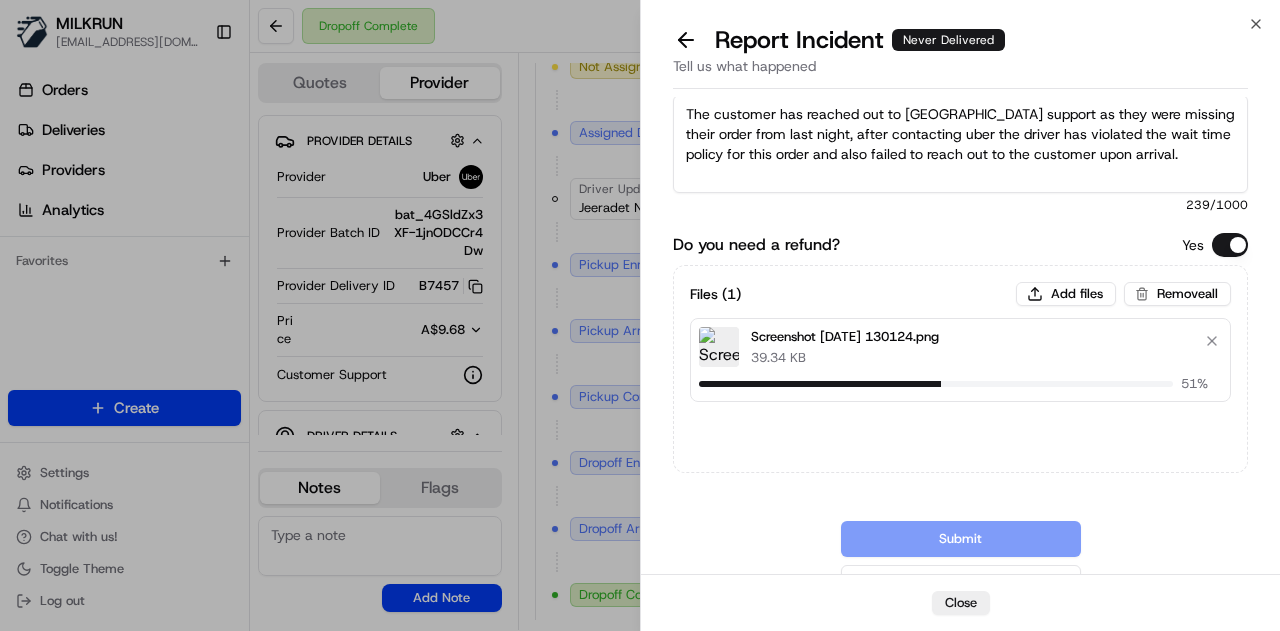 scroll, scrollTop: 73, scrollLeft: 0, axis: vertical 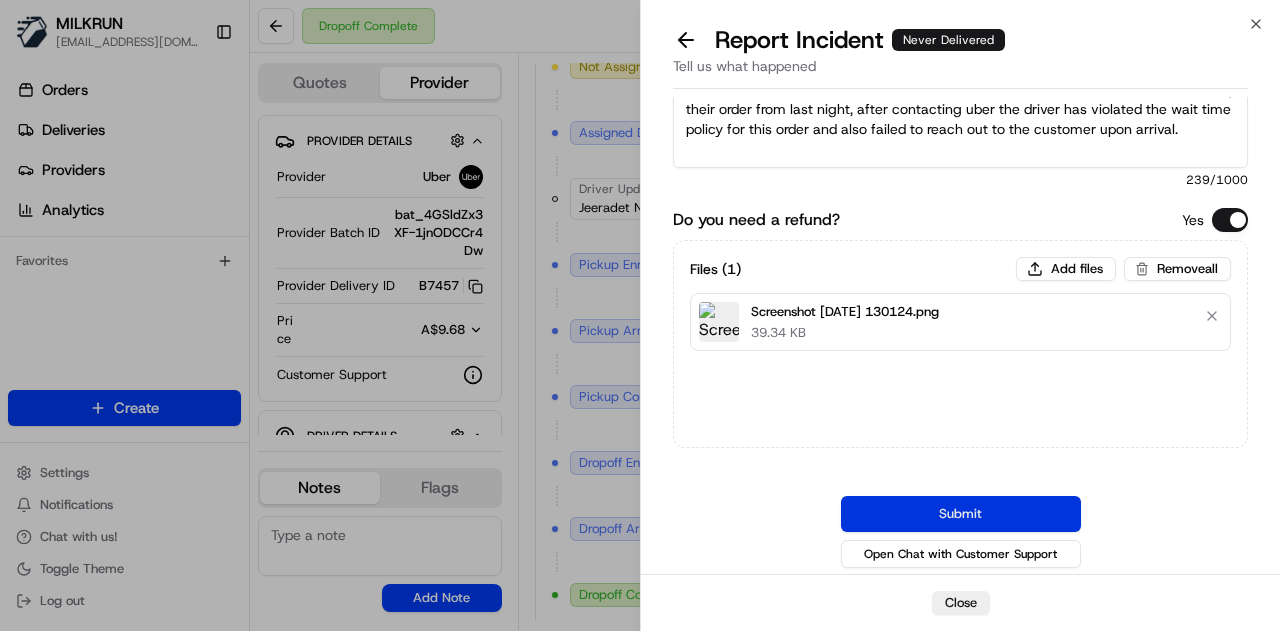 click on "Submit" at bounding box center (961, 514) 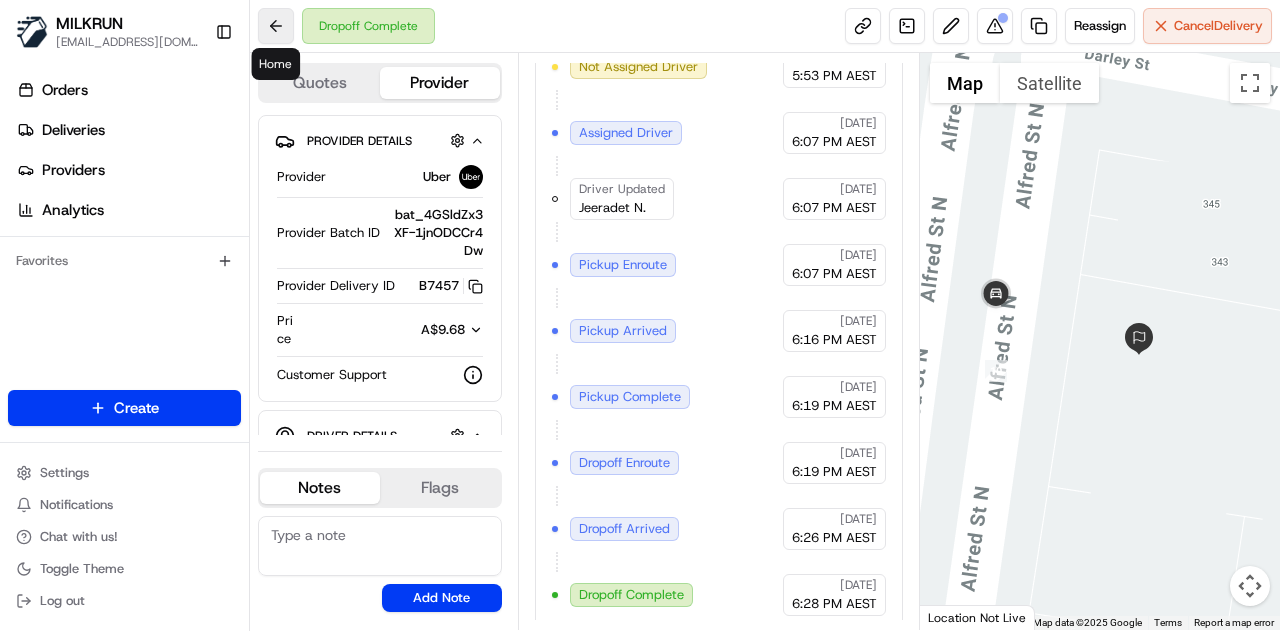 click at bounding box center (276, 26) 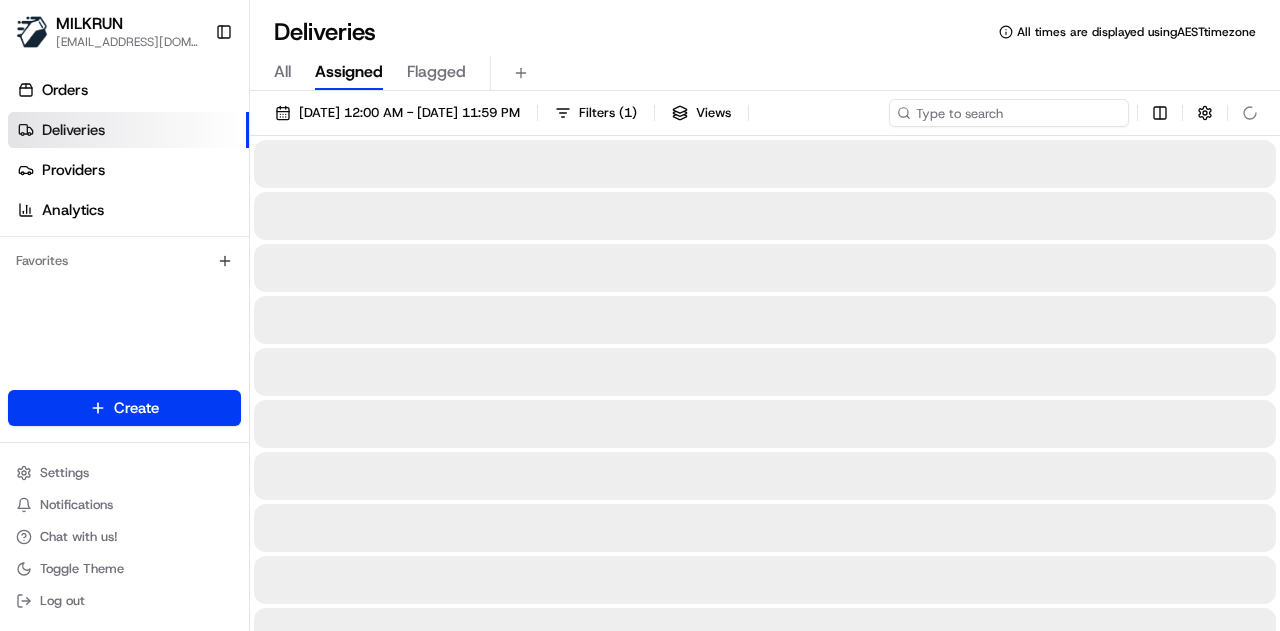 click at bounding box center (1009, 113) 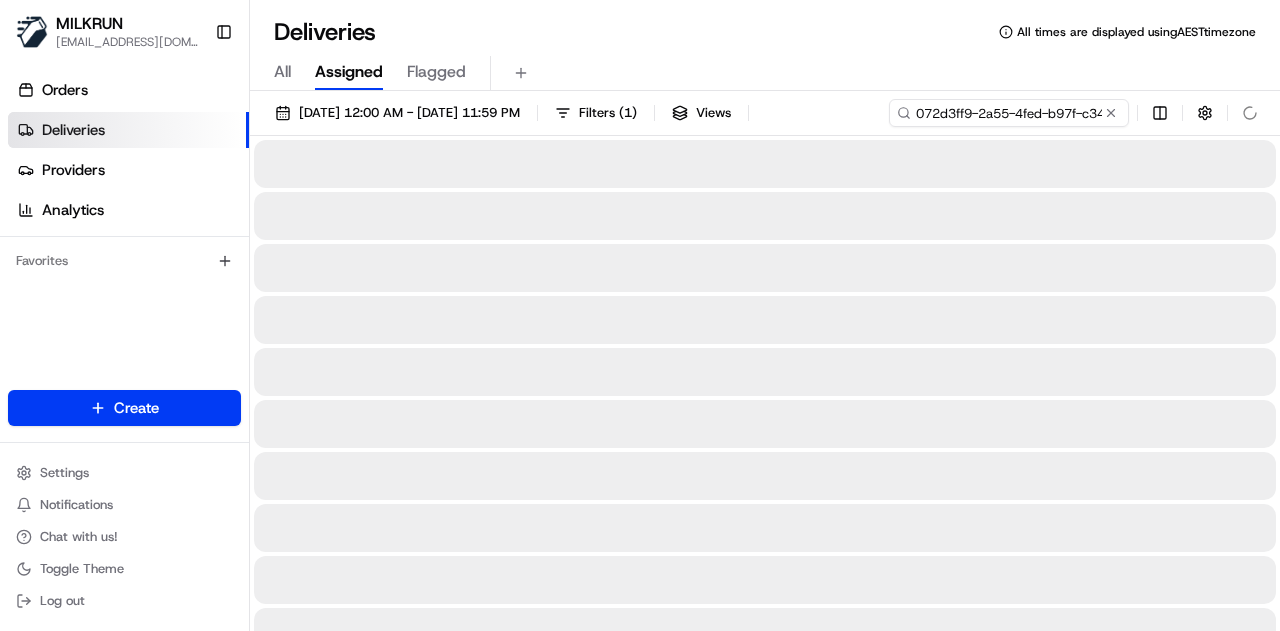 scroll, scrollTop: 0, scrollLeft: 84, axis: horizontal 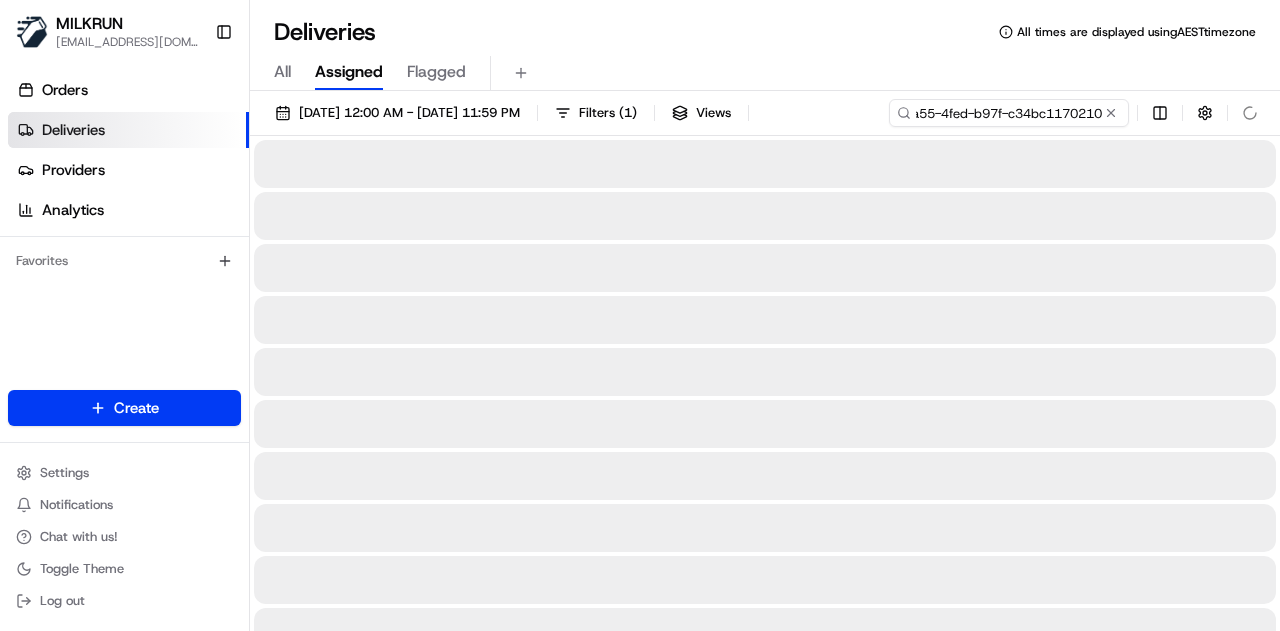 type on "072d3ff9-2a55-4fed-b97f-c34bc1170210" 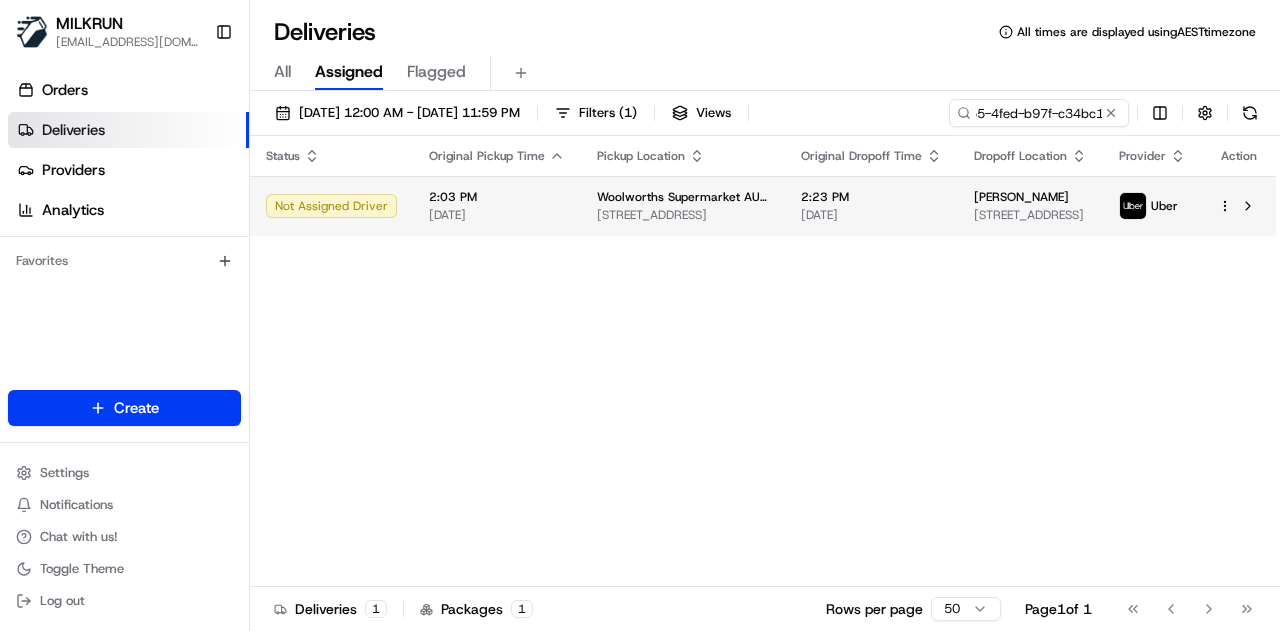 click on "[DATE]" at bounding box center (871, 215) 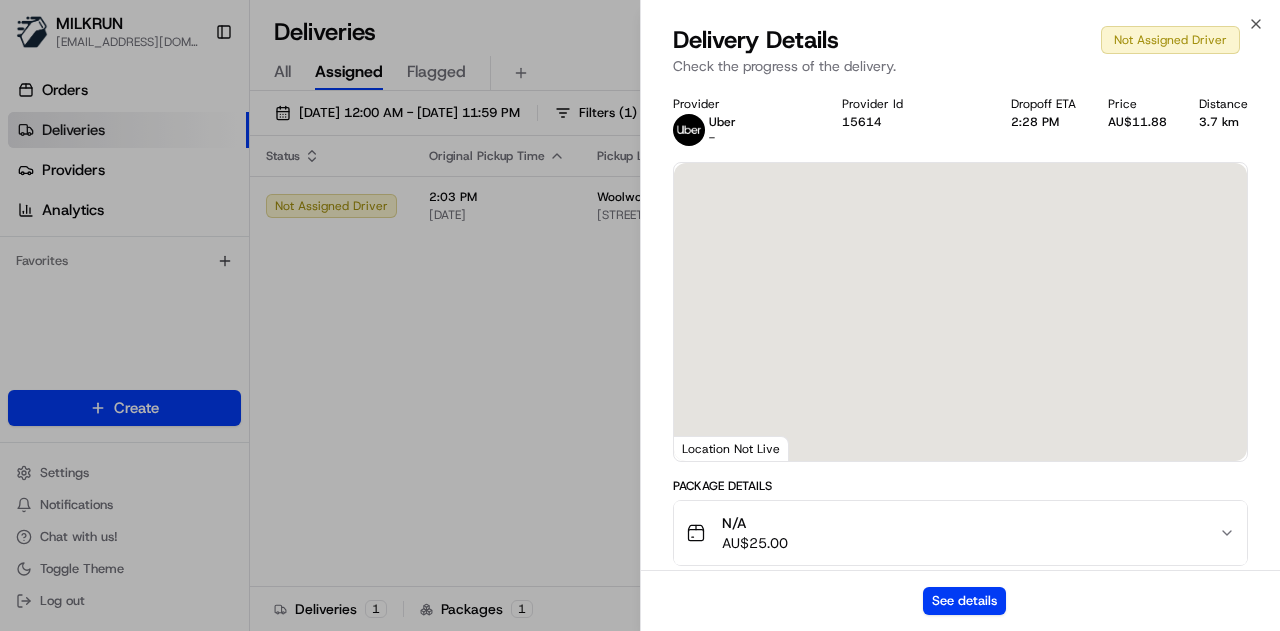 scroll, scrollTop: 0, scrollLeft: 0, axis: both 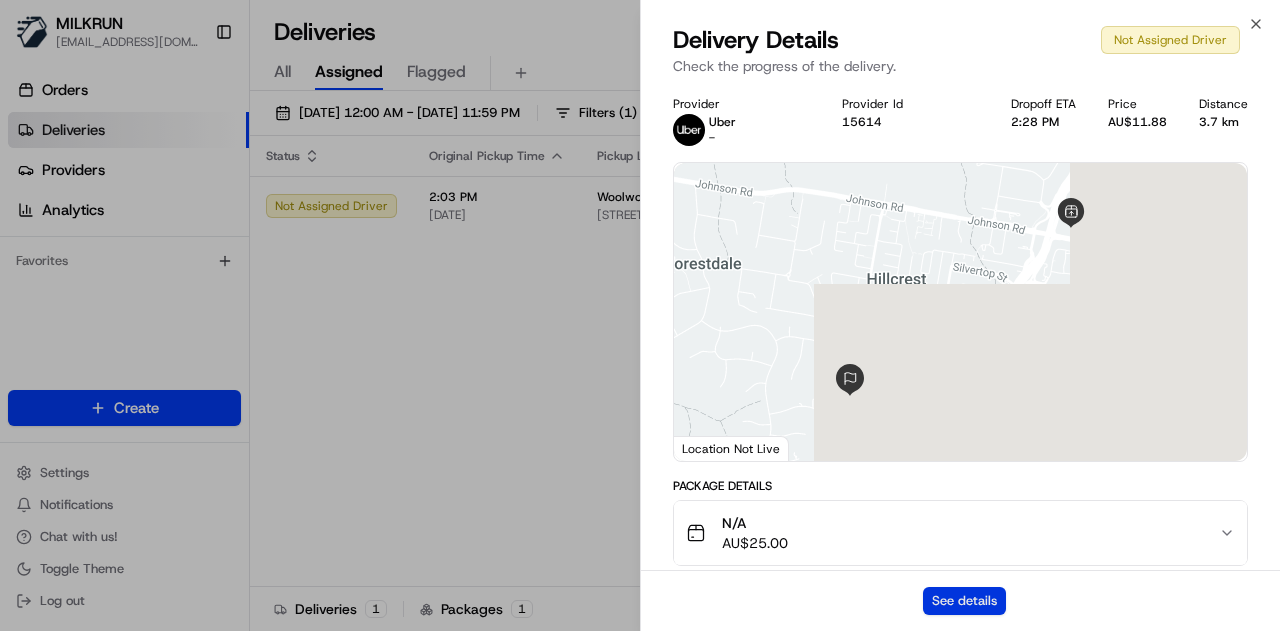 click on "See details" at bounding box center (964, 601) 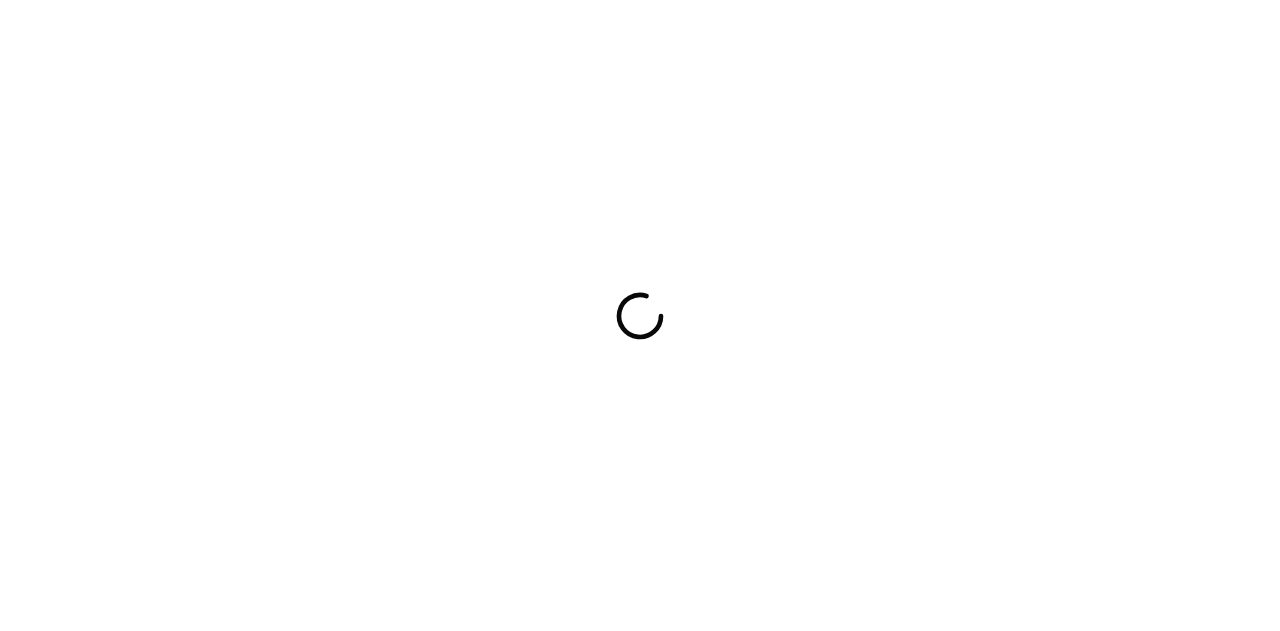 scroll, scrollTop: 0, scrollLeft: 0, axis: both 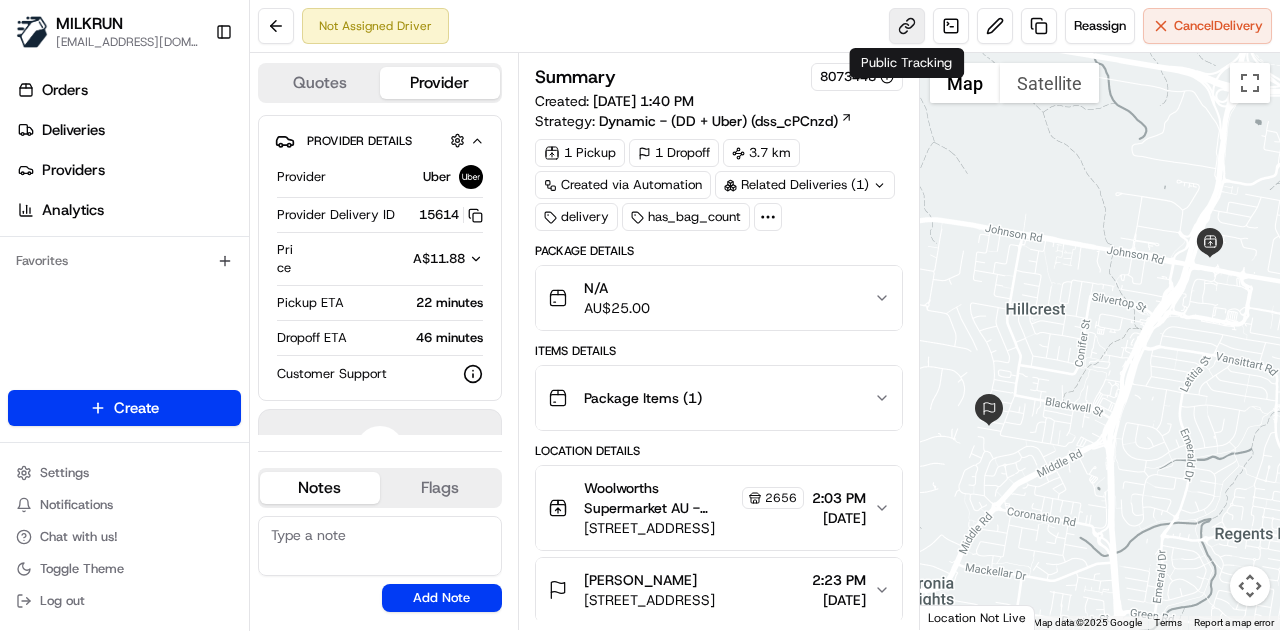 click at bounding box center [907, 26] 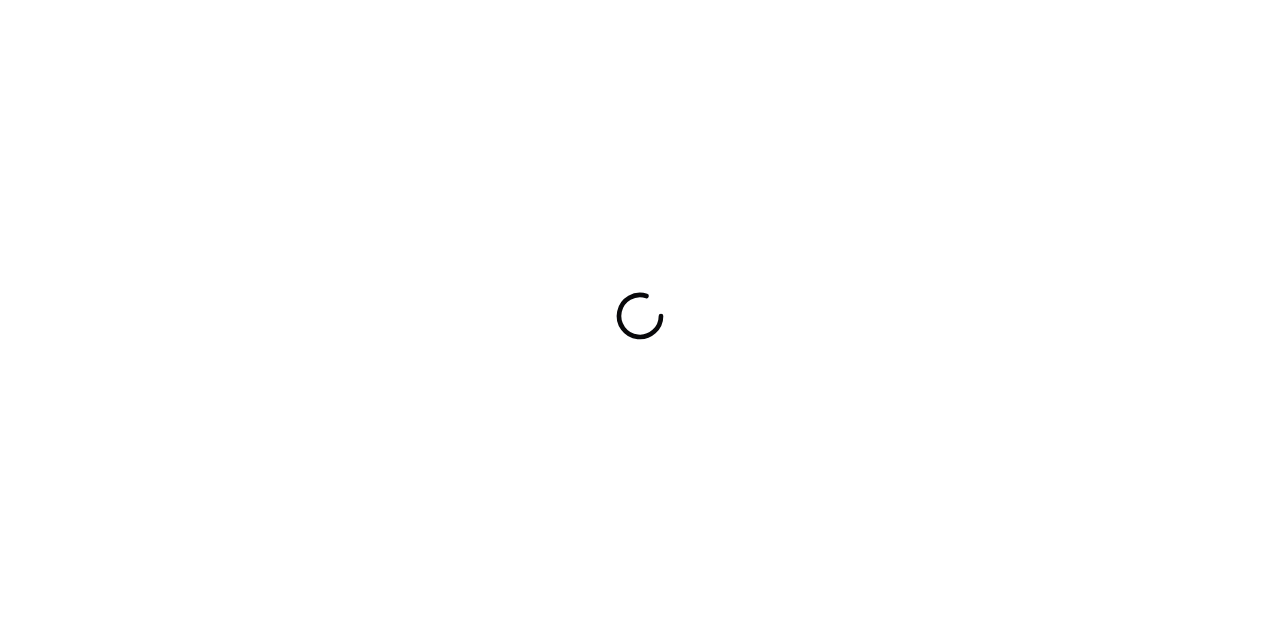 scroll, scrollTop: 0, scrollLeft: 0, axis: both 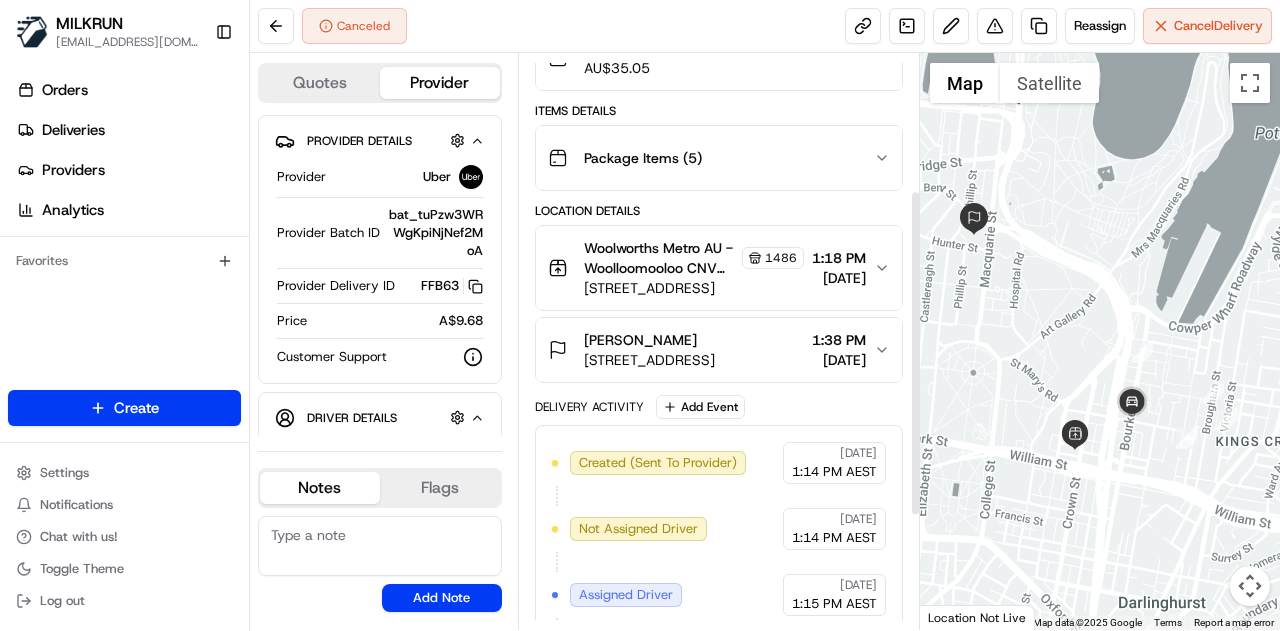 click on "Woolworths Metro AU - Woolloomooloo CNV Store Manager 1486 [STREET_ADDRESS] 1:18 PM [DATE]" at bounding box center [711, 268] 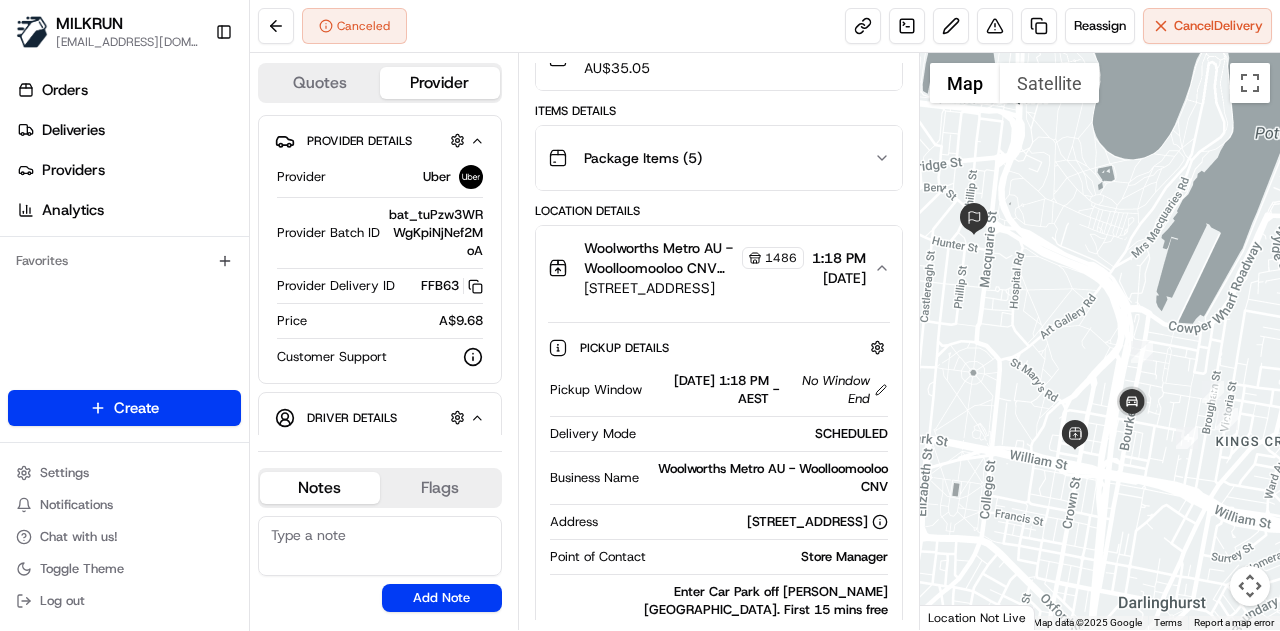 scroll, scrollTop: 440, scrollLeft: 0, axis: vertical 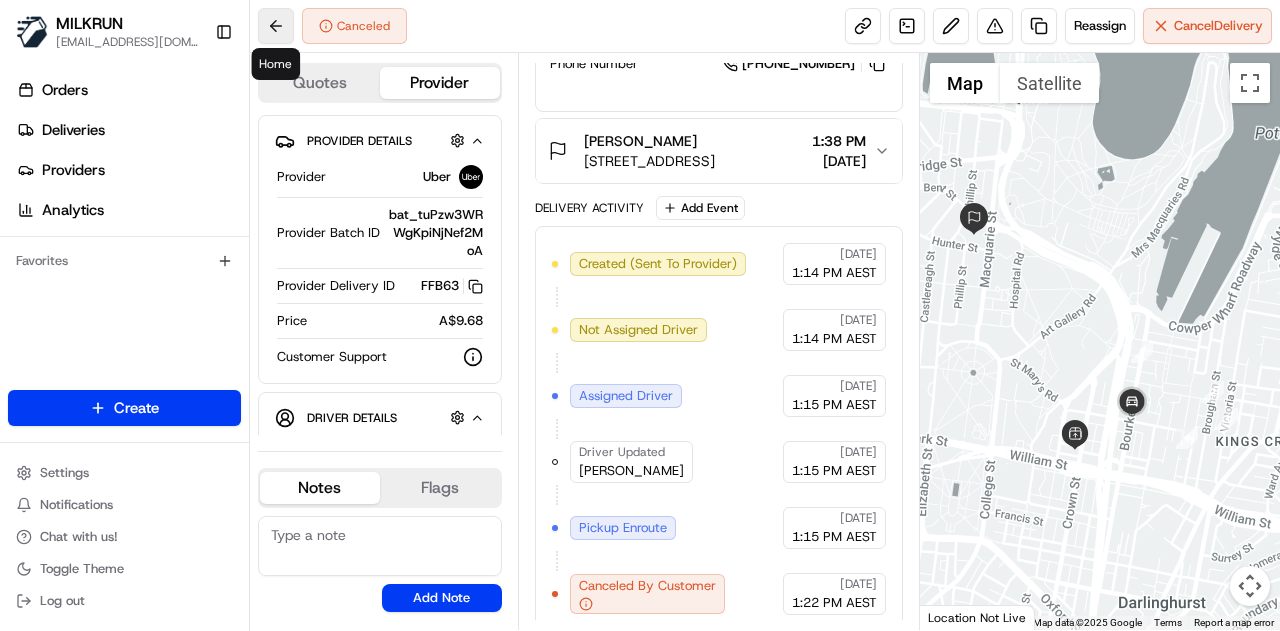 click at bounding box center [276, 26] 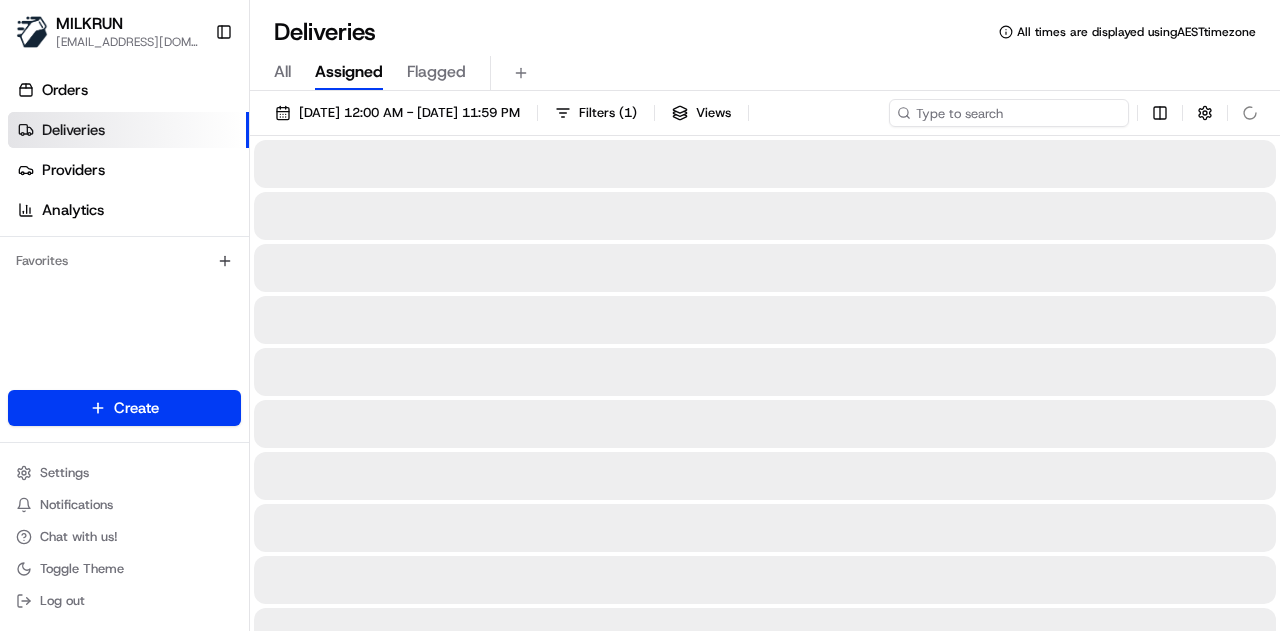 click at bounding box center (1009, 113) 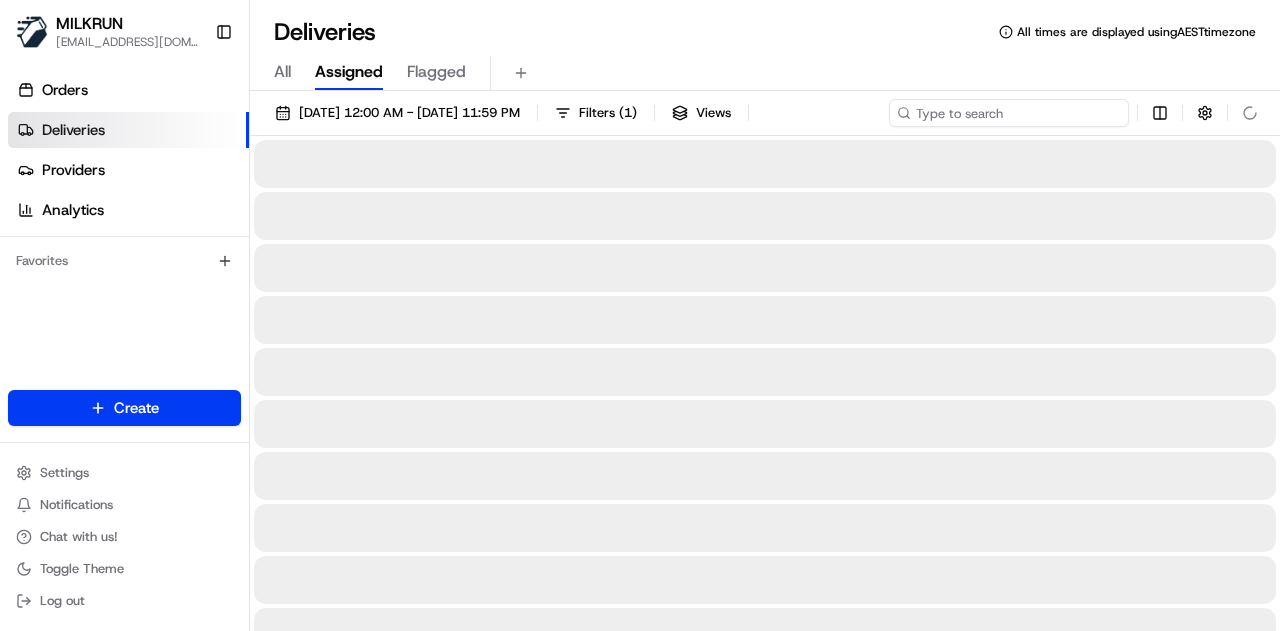 paste on "0c4e05d1-a931-42b2-ab8c-effe23f234b4" 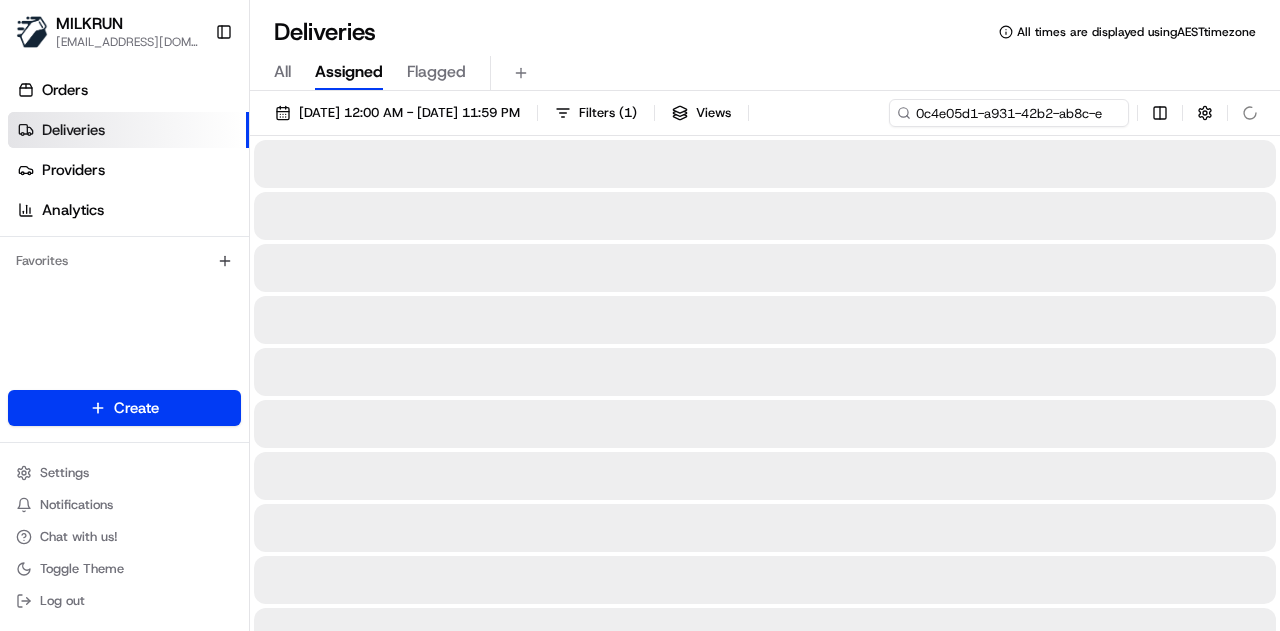 scroll, scrollTop: 0, scrollLeft: 85, axis: horizontal 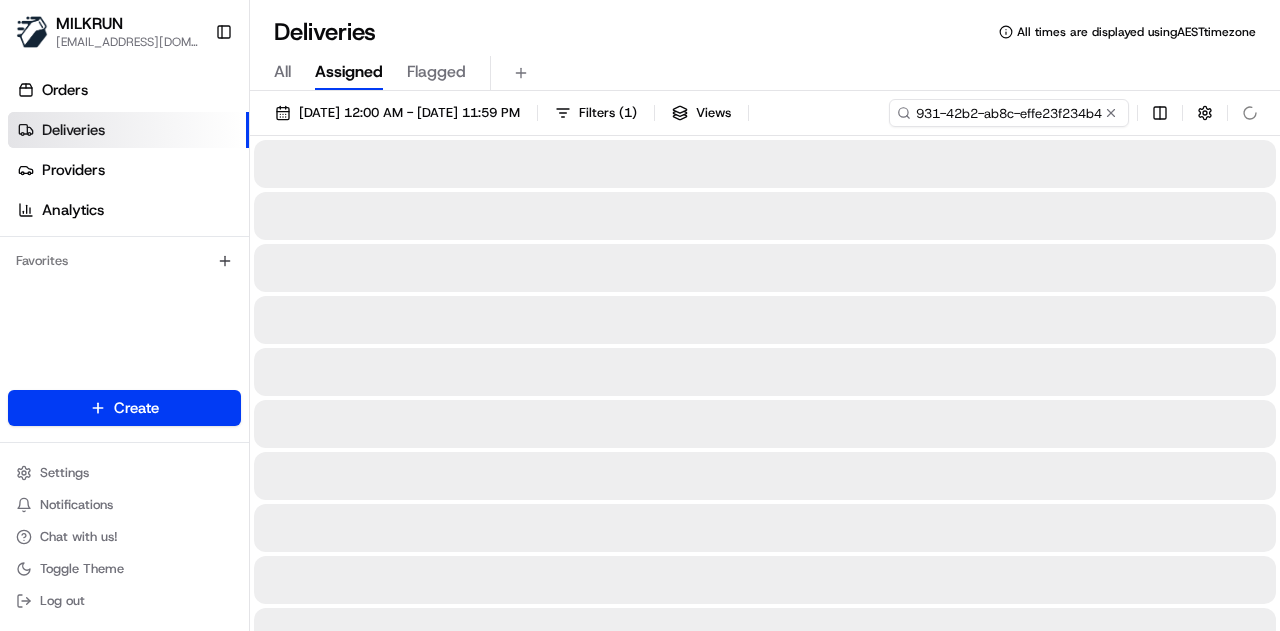 type on "0c4e05d1-a931-42b2-ab8c-effe23f234b4" 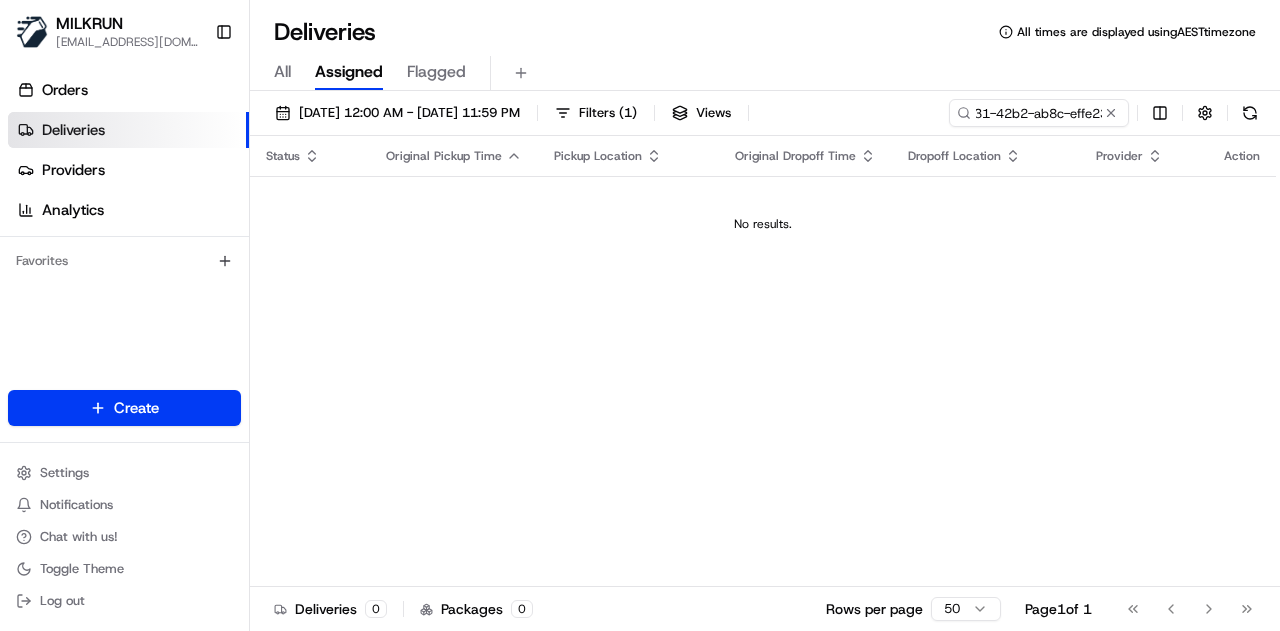 click on "All Assigned Flagged" at bounding box center (765, 73) 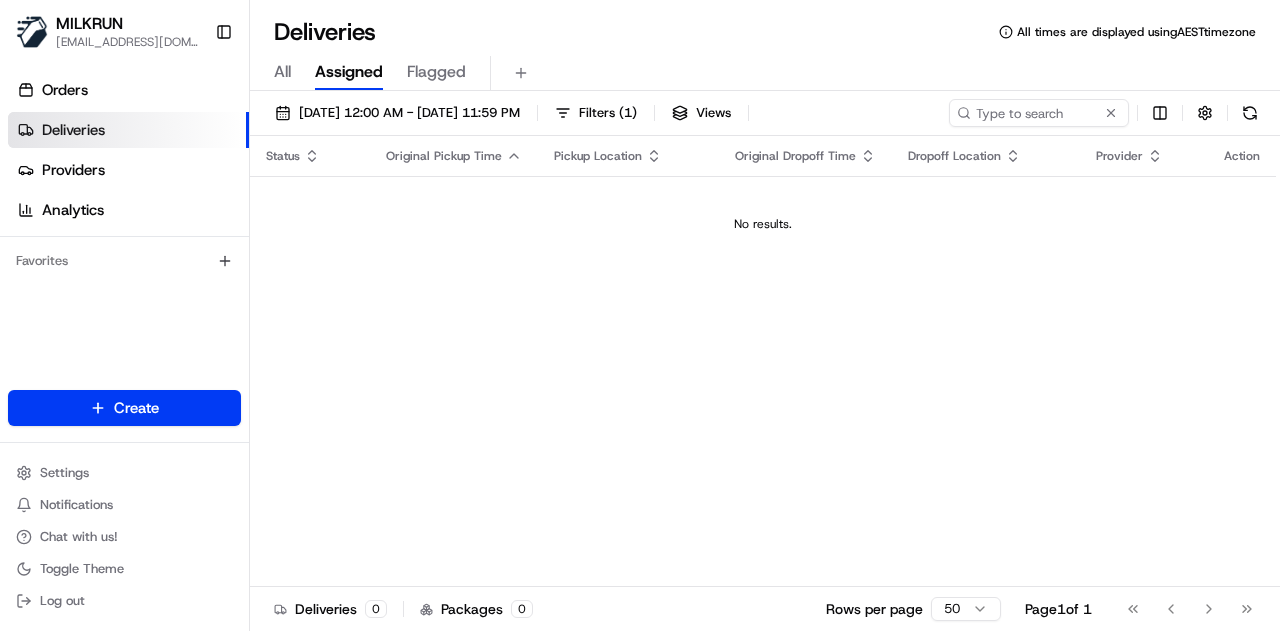 click on "All" at bounding box center (282, 72) 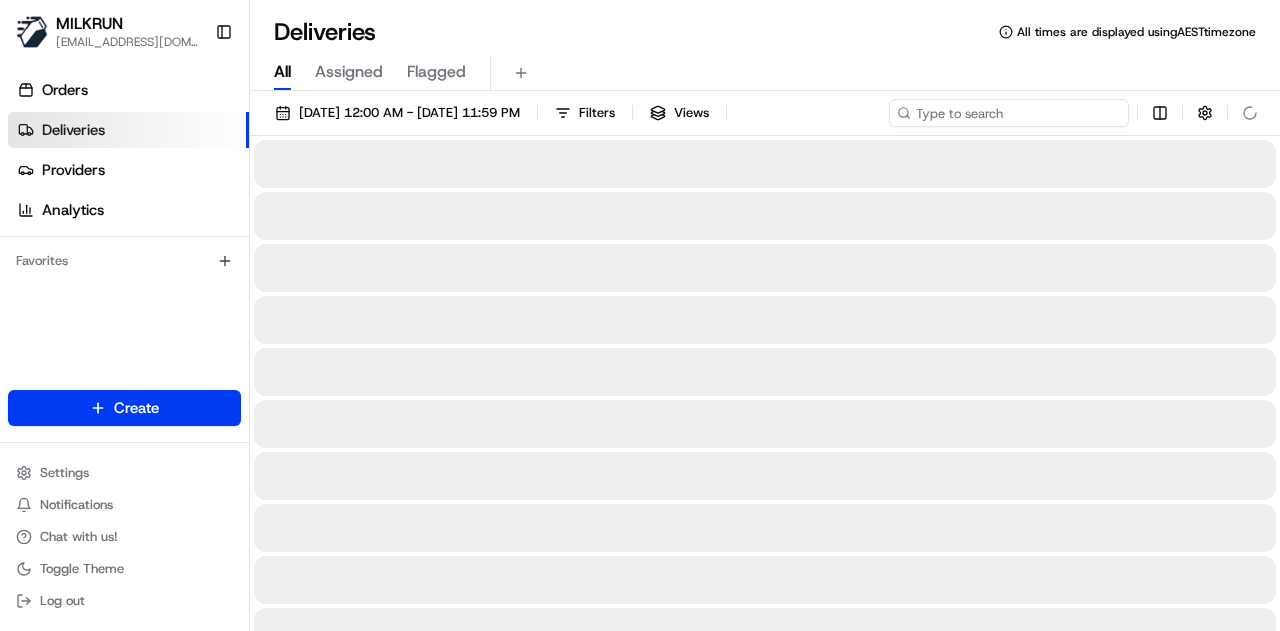 click at bounding box center (1009, 113) 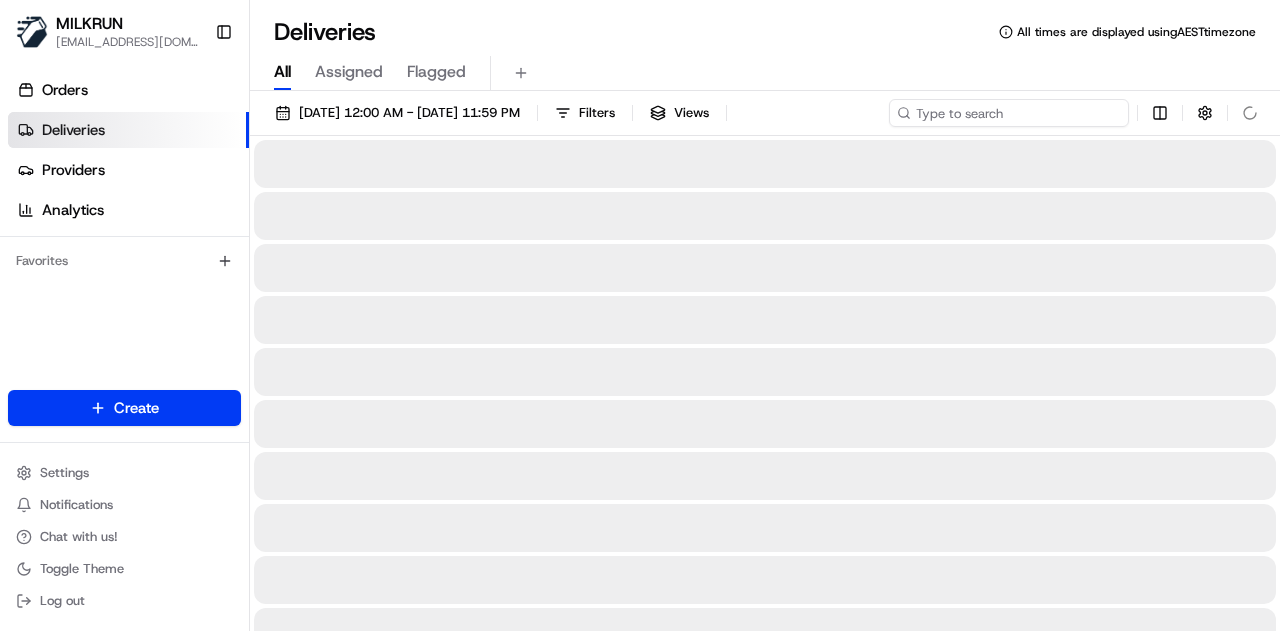 paste on "0c4e05d1-a931-42b2-ab8c-effe23f234b4" 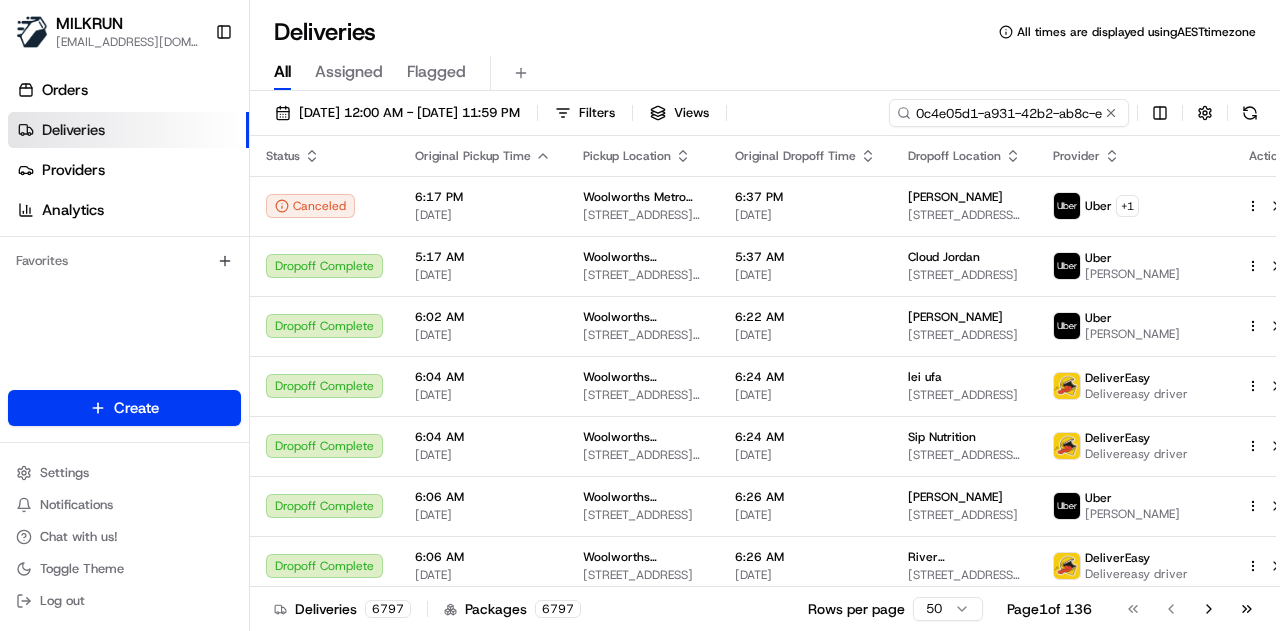 scroll, scrollTop: 0, scrollLeft: 85, axis: horizontal 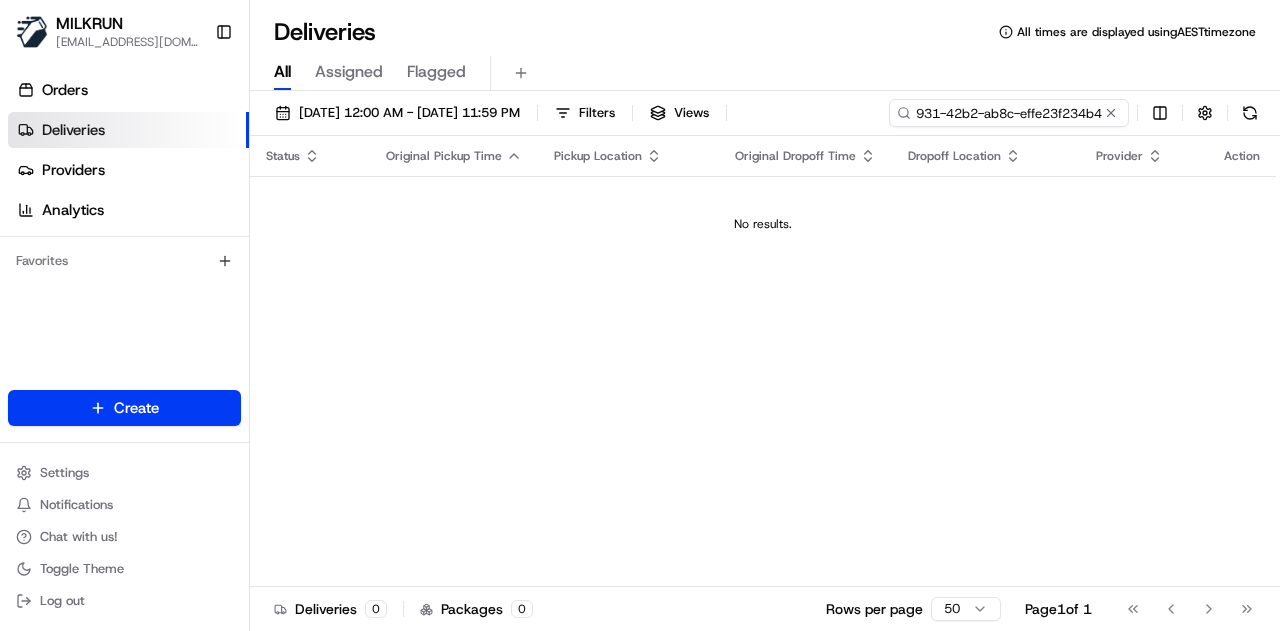 type on "0c4e05d1-a931-42b2-ab8c-effe23f234b4" 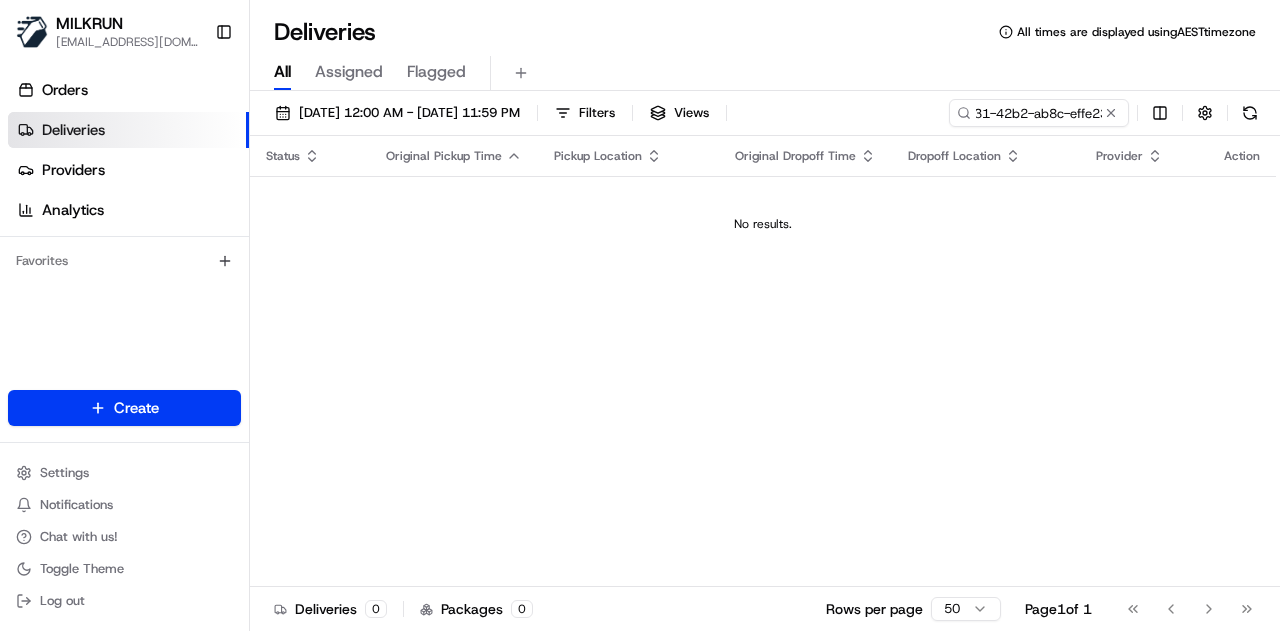 click on "All Assigned Flagged" at bounding box center (765, 73) 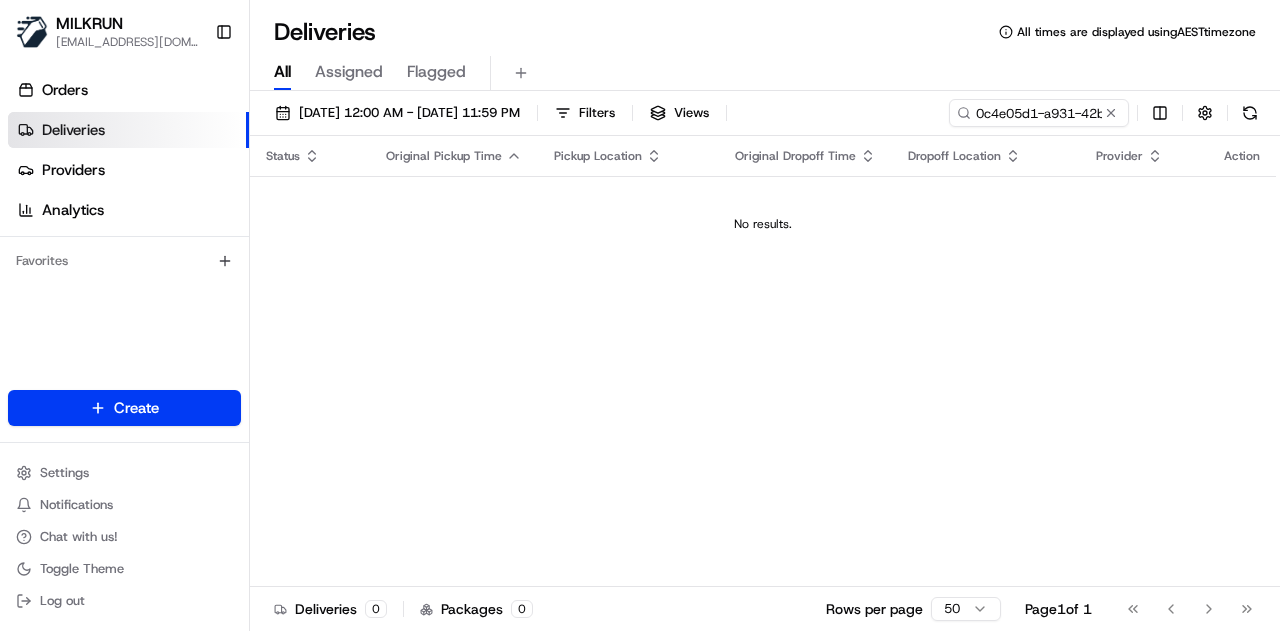 click on "All Assigned Flagged" at bounding box center [765, 73] 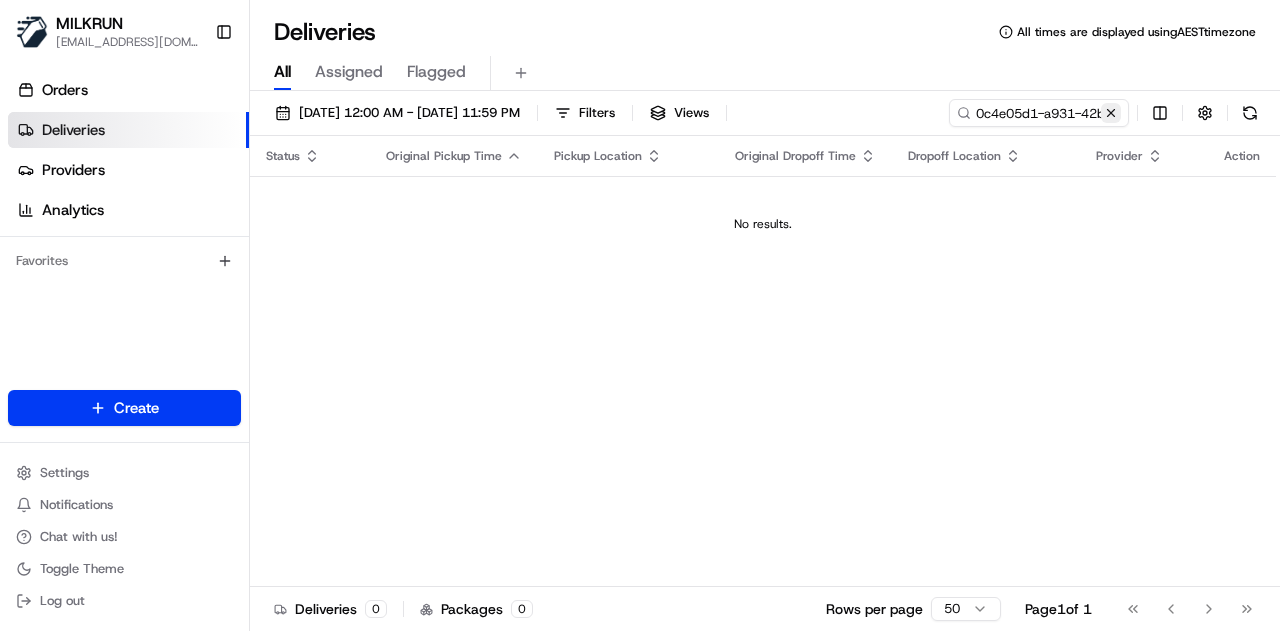 click at bounding box center (1111, 113) 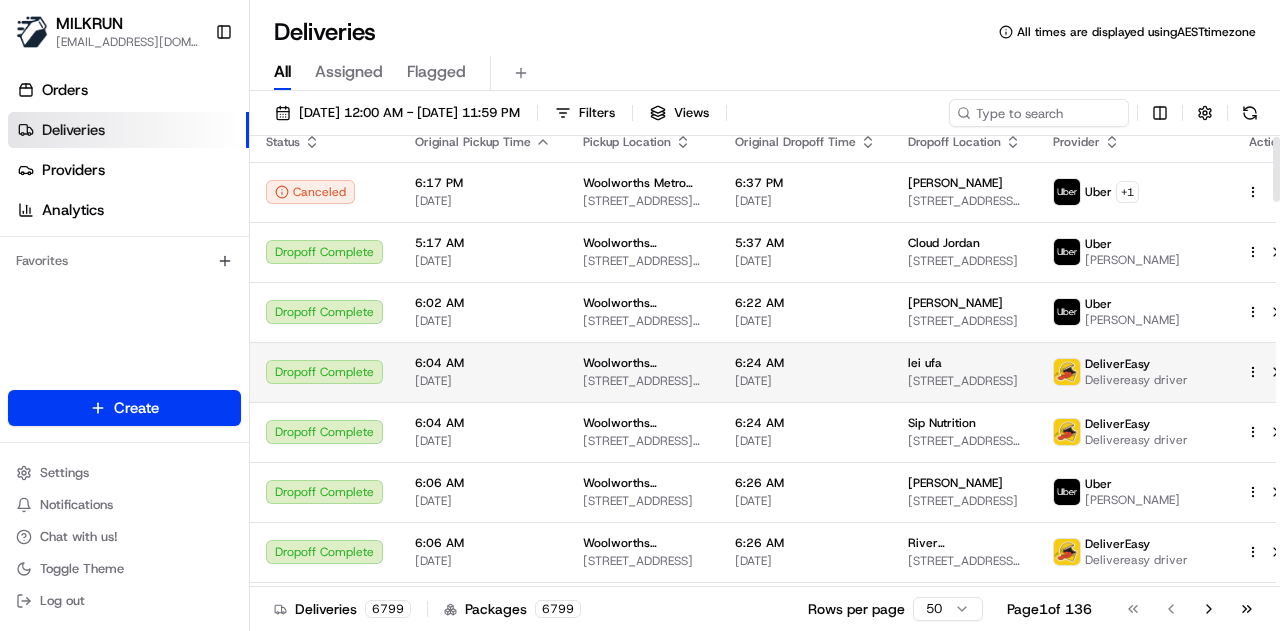 scroll, scrollTop: 0, scrollLeft: 0, axis: both 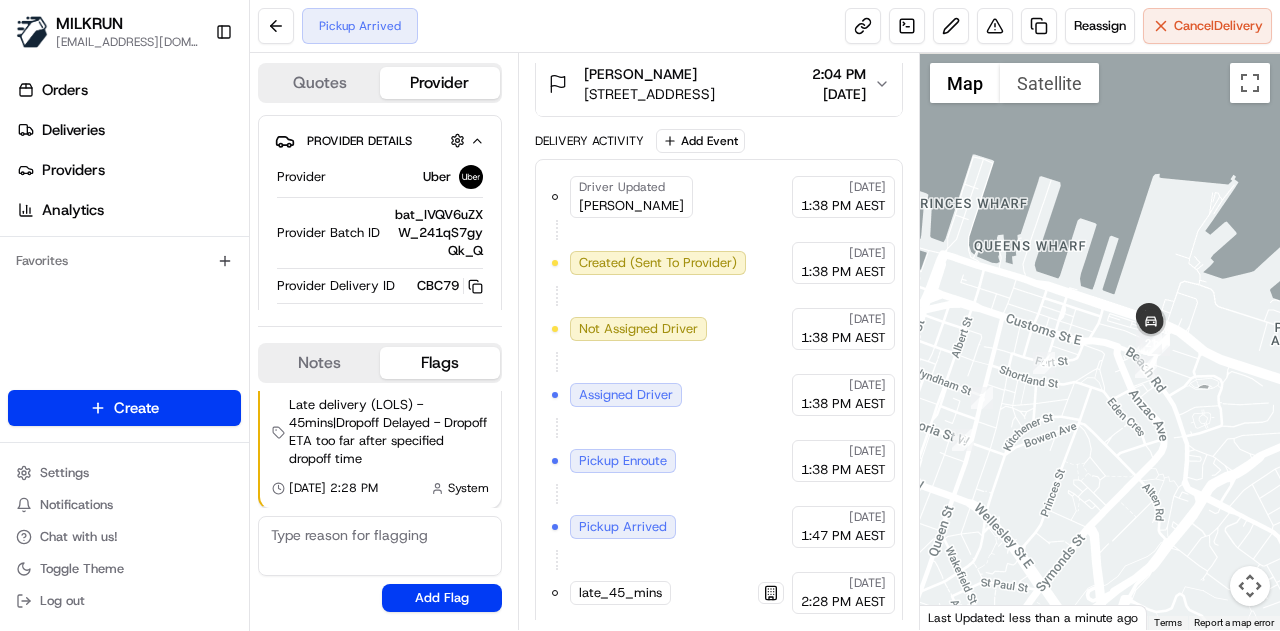 drag, startPoint x: 1196, startPoint y: 305, endPoint x: 1107, endPoint y: 377, distance: 114.47707 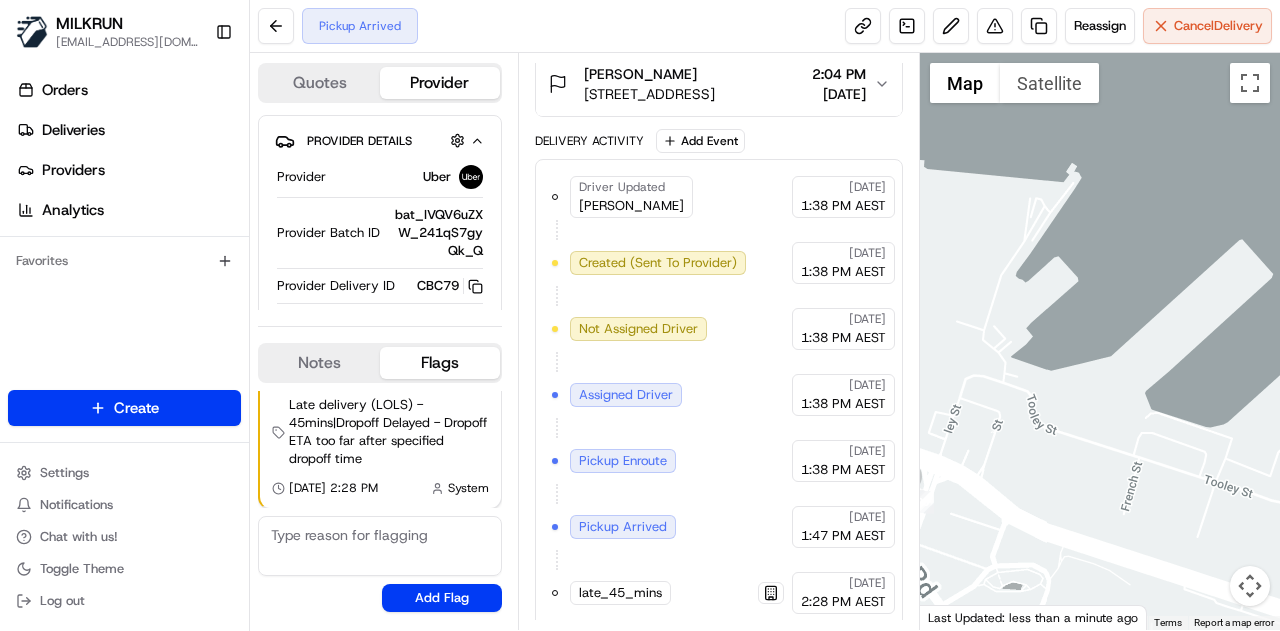 drag, startPoint x: 1014, startPoint y: 345, endPoint x: 1103, endPoint y: 273, distance: 114.47707 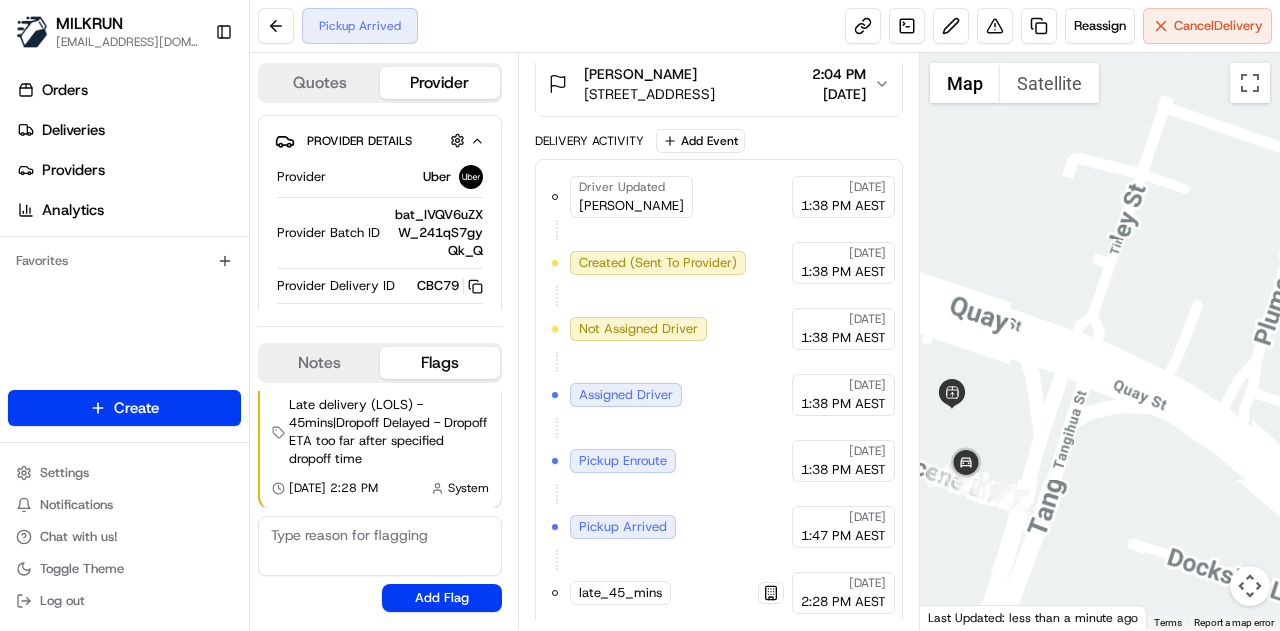 drag, startPoint x: 1036, startPoint y: 381, endPoint x: 1066, endPoint y: 345, distance: 46.8615 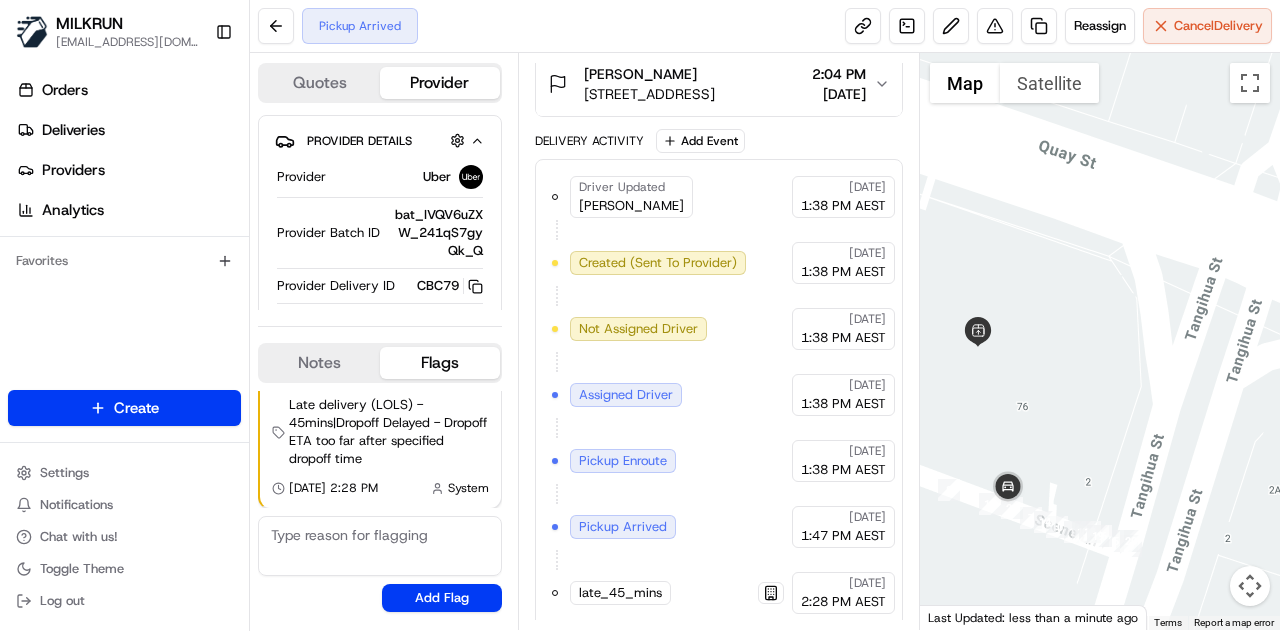 drag, startPoint x: 999, startPoint y: 406, endPoint x: 1095, endPoint y: 361, distance: 106.02358 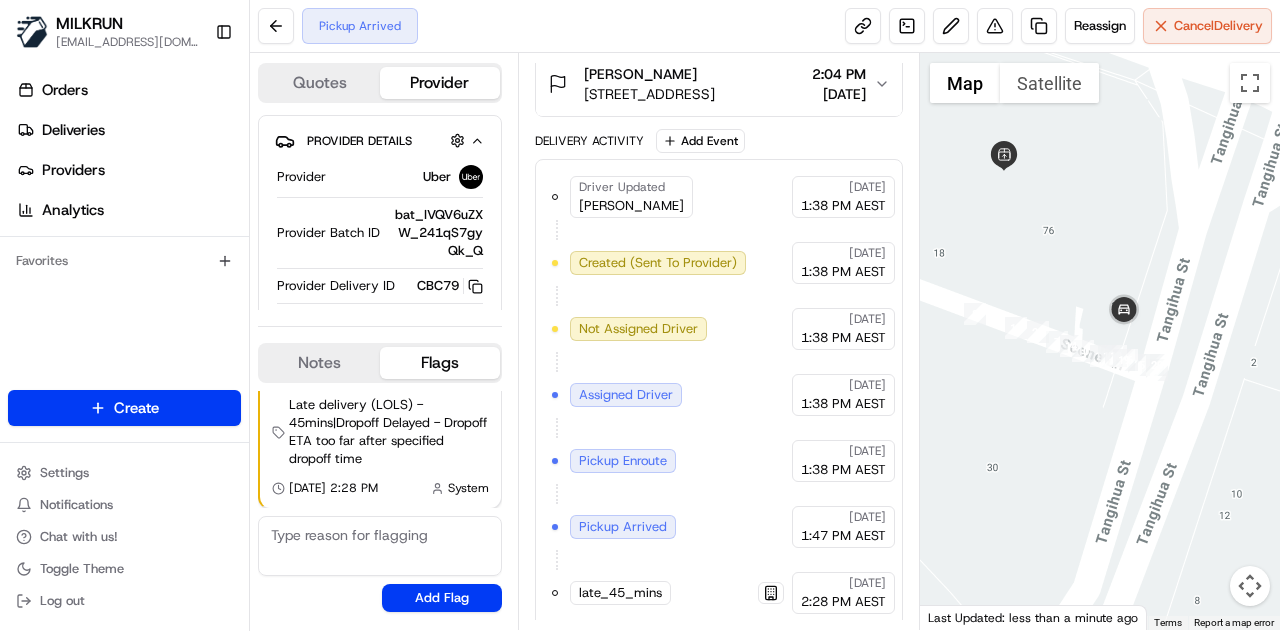 drag, startPoint x: 1060, startPoint y: 265, endPoint x: 1090, endPoint y: 289, distance: 38.418747 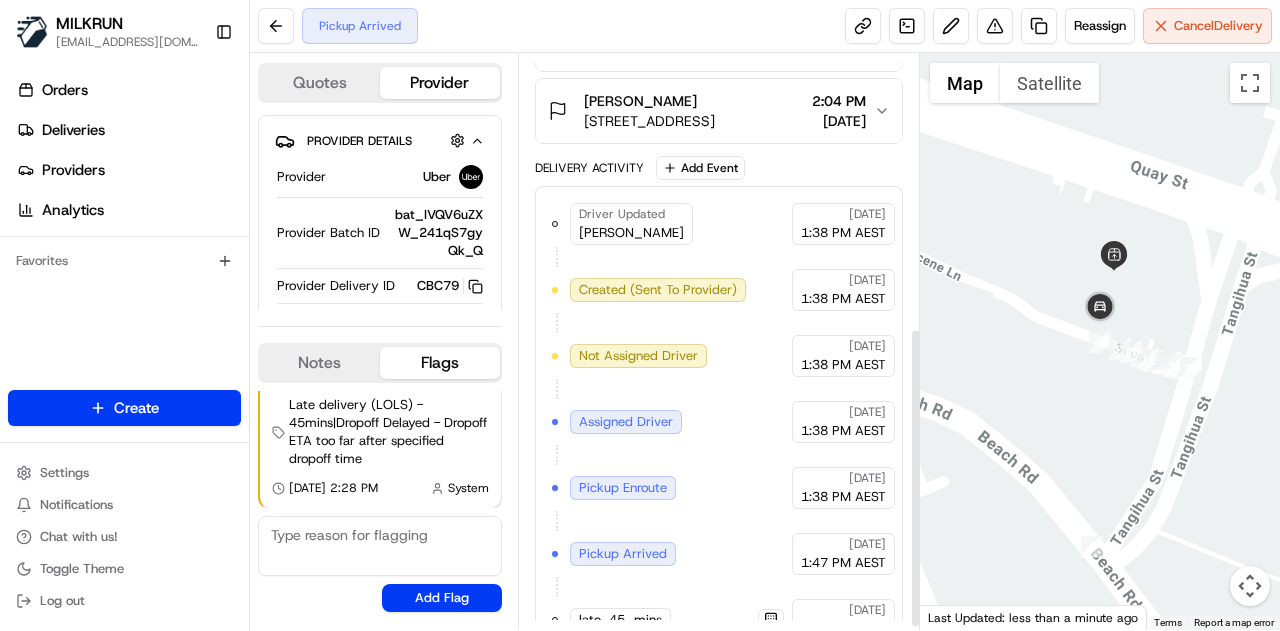 scroll, scrollTop: 526, scrollLeft: 0, axis: vertical 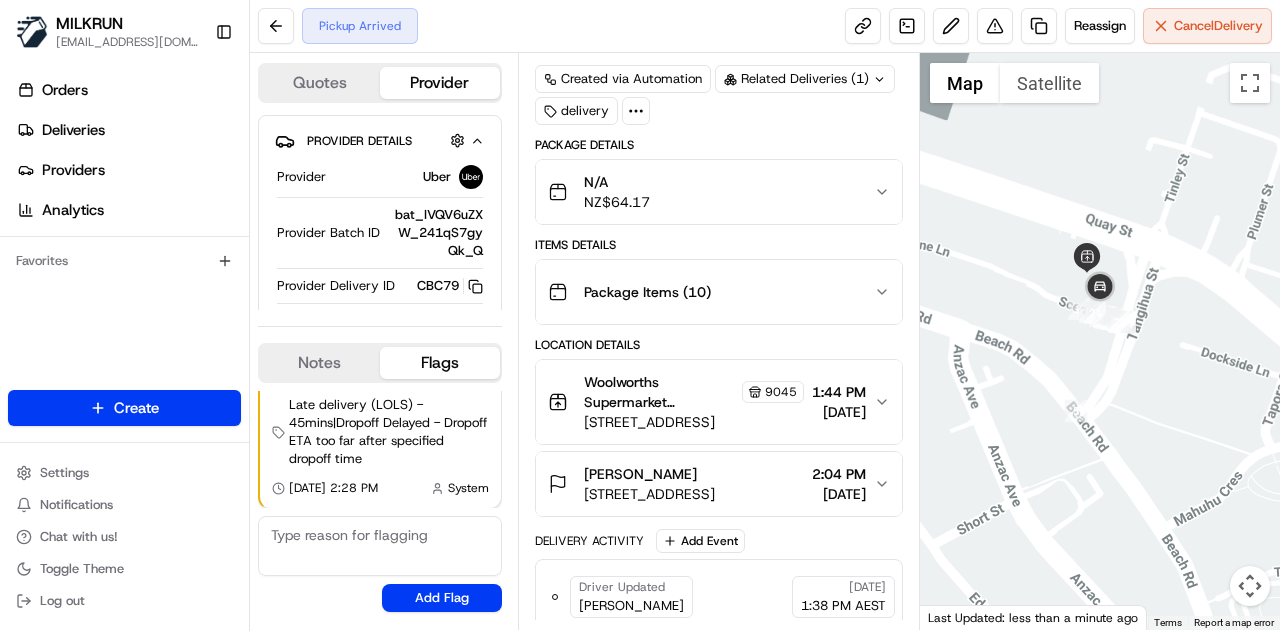 drag, startPoint x: 982, startPoint y: 209, endPoint x: 980, endPoint y: 244, distance: 35.057095 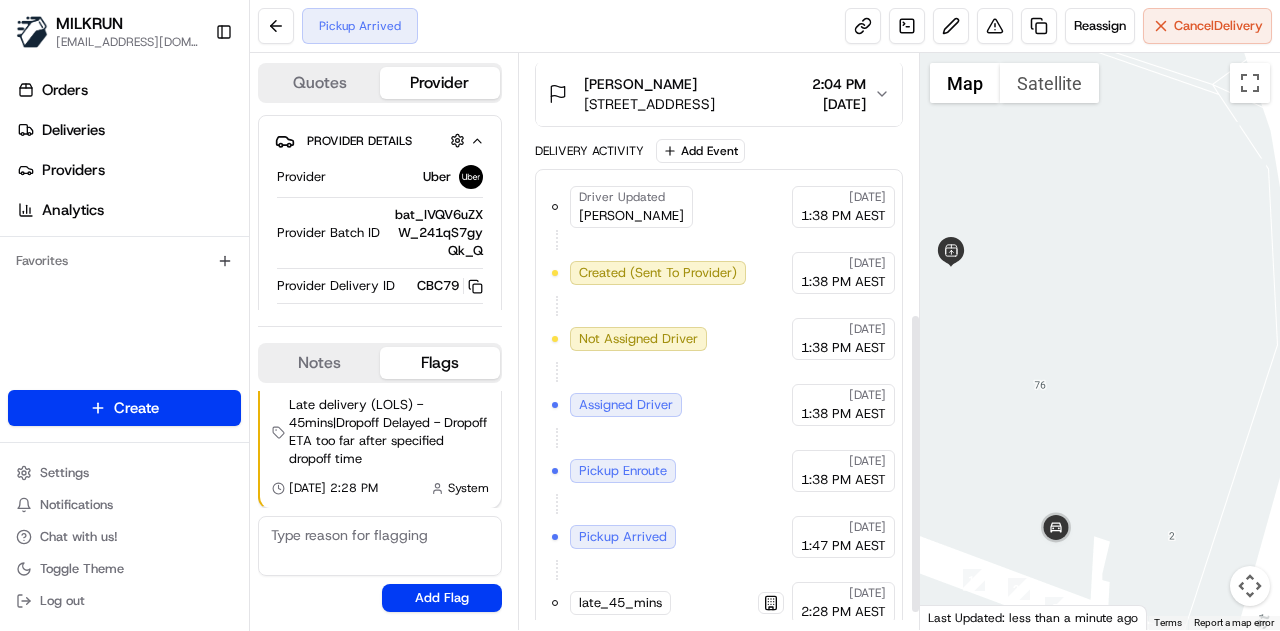 scroll, scrollTop: 526, scrollLeft: 0, axis: vertical 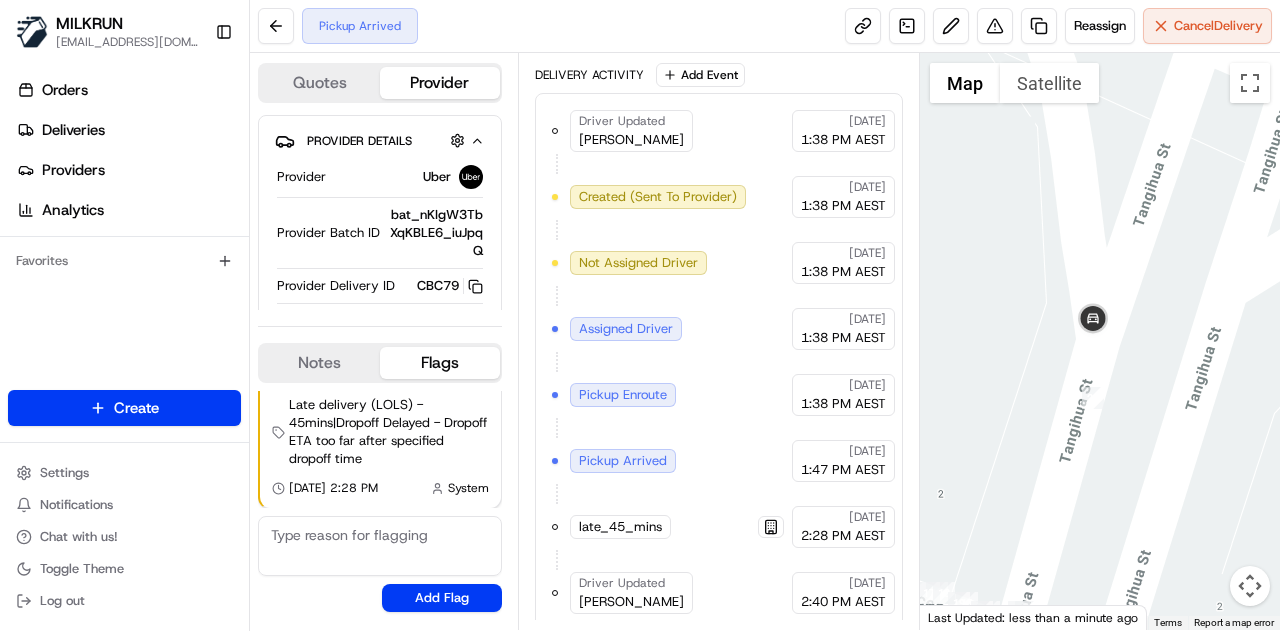 click at bounding box center (1100, 341) 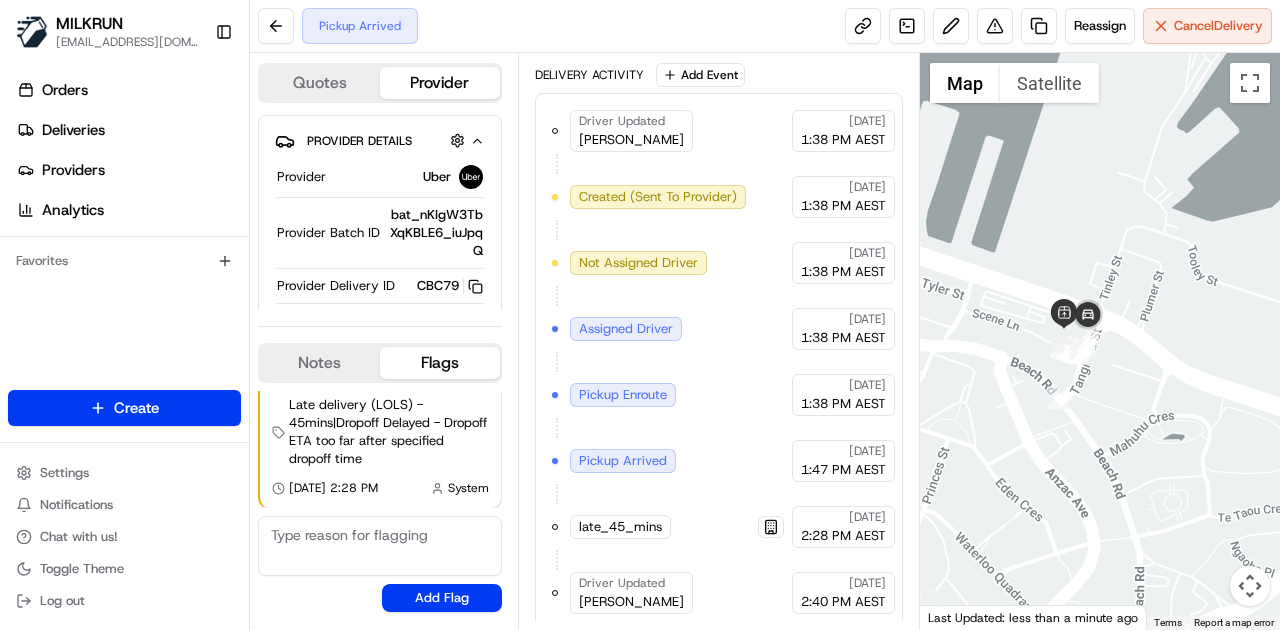drag, startPoint x: 1020, startPoint y: 330, endPoint x: 1042, endPoint y: 407, distance: 80.08121 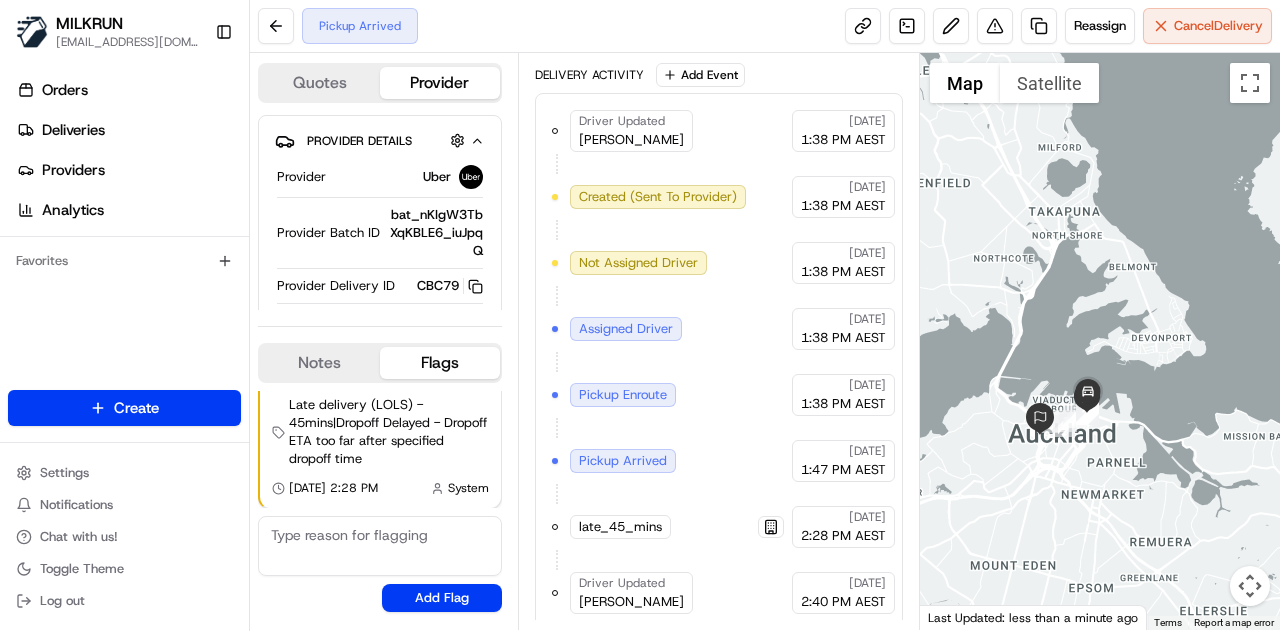 drag, startPoint x: 1103, startPoint y: 433, endPoint x: 1136, endPoint y: 393, distance: 51.855568 